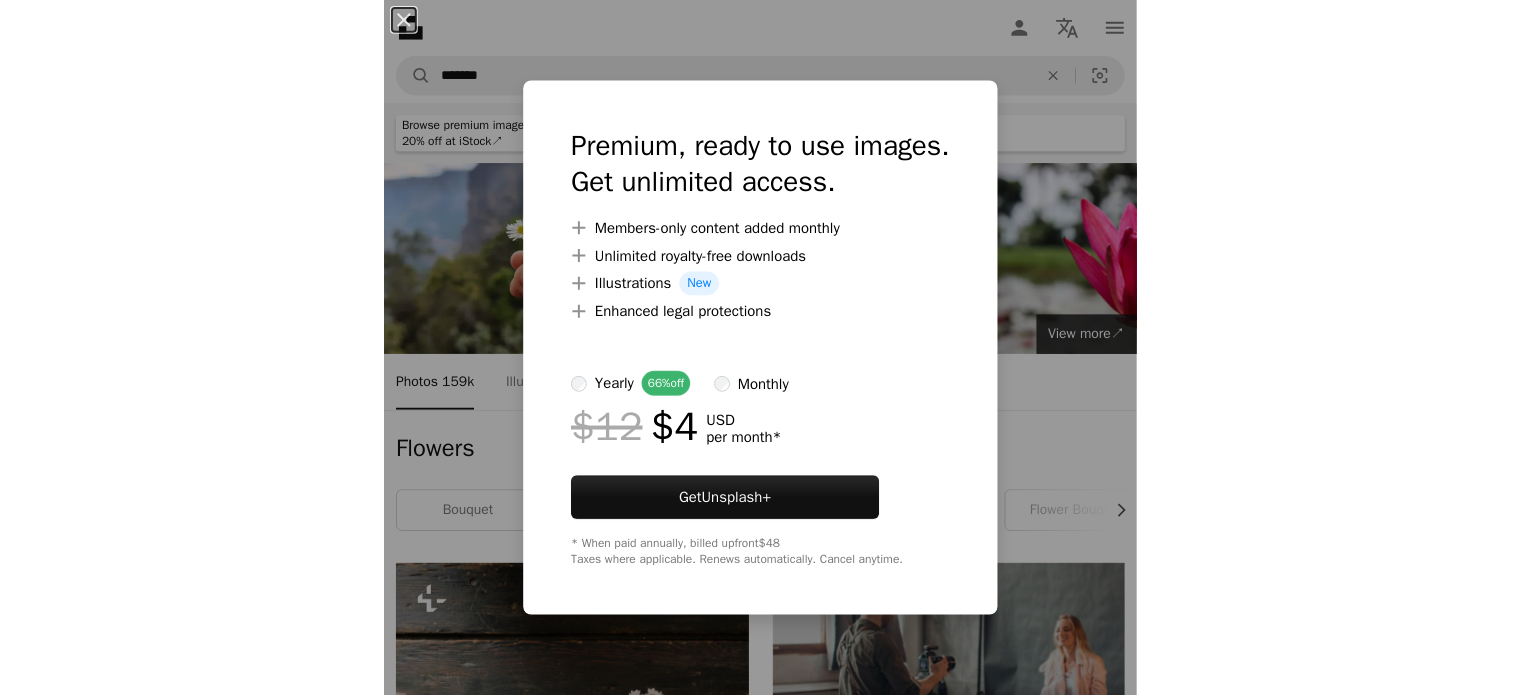 scroll, scrollTop: 2100, scrollLeft: 0, axis: vertical 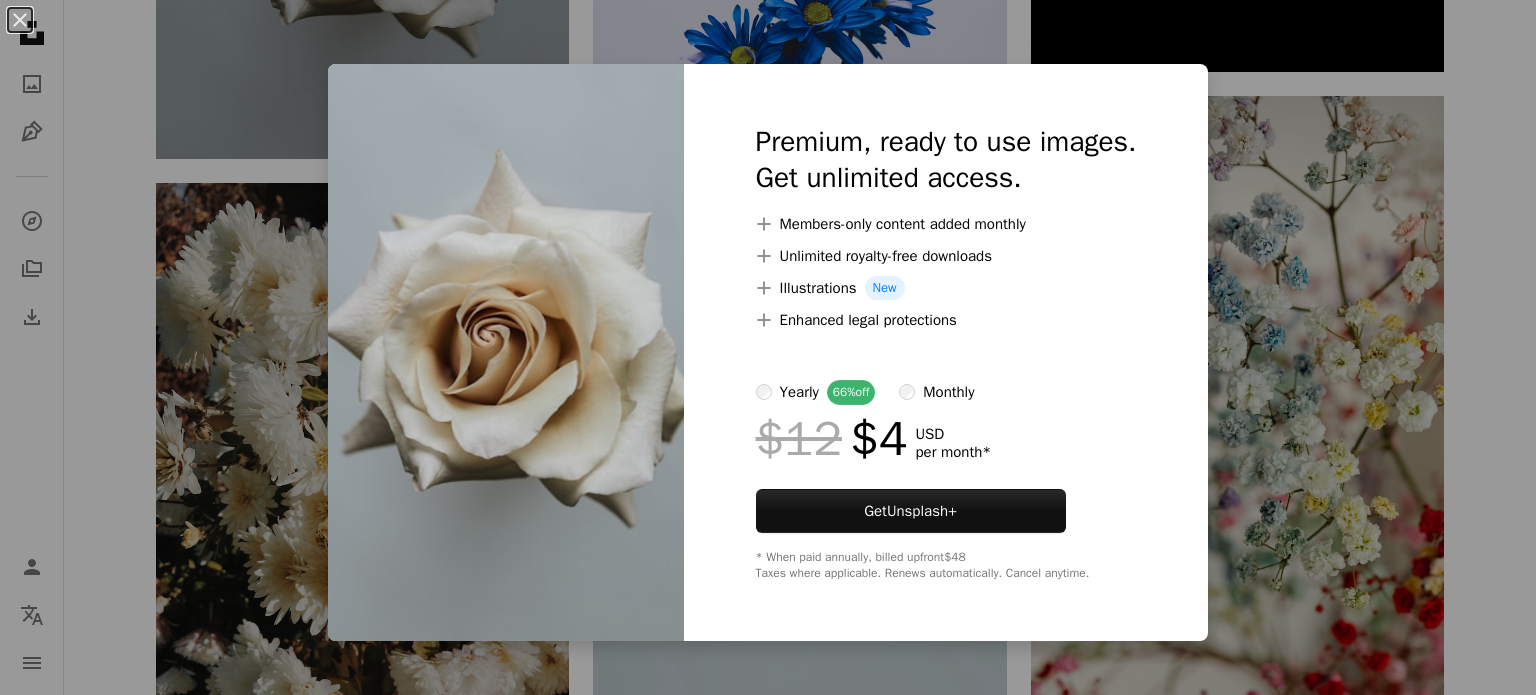 click on "An X shape Premium, ready to use images. Get unlimited access. A plus sign Members-only content added monthly A plus sign Unlimited royalty-free downloads A plus sign Illustrations  New A plus sign Enhanced legal protections yearly 66%  off monthly $12   $4 USD per month * Get  Unsplash+ * When paid annually, billed upfront  $48 Taxes where applicable. Renews automatically. Cancel anytime." at bounding box center (768, 347) 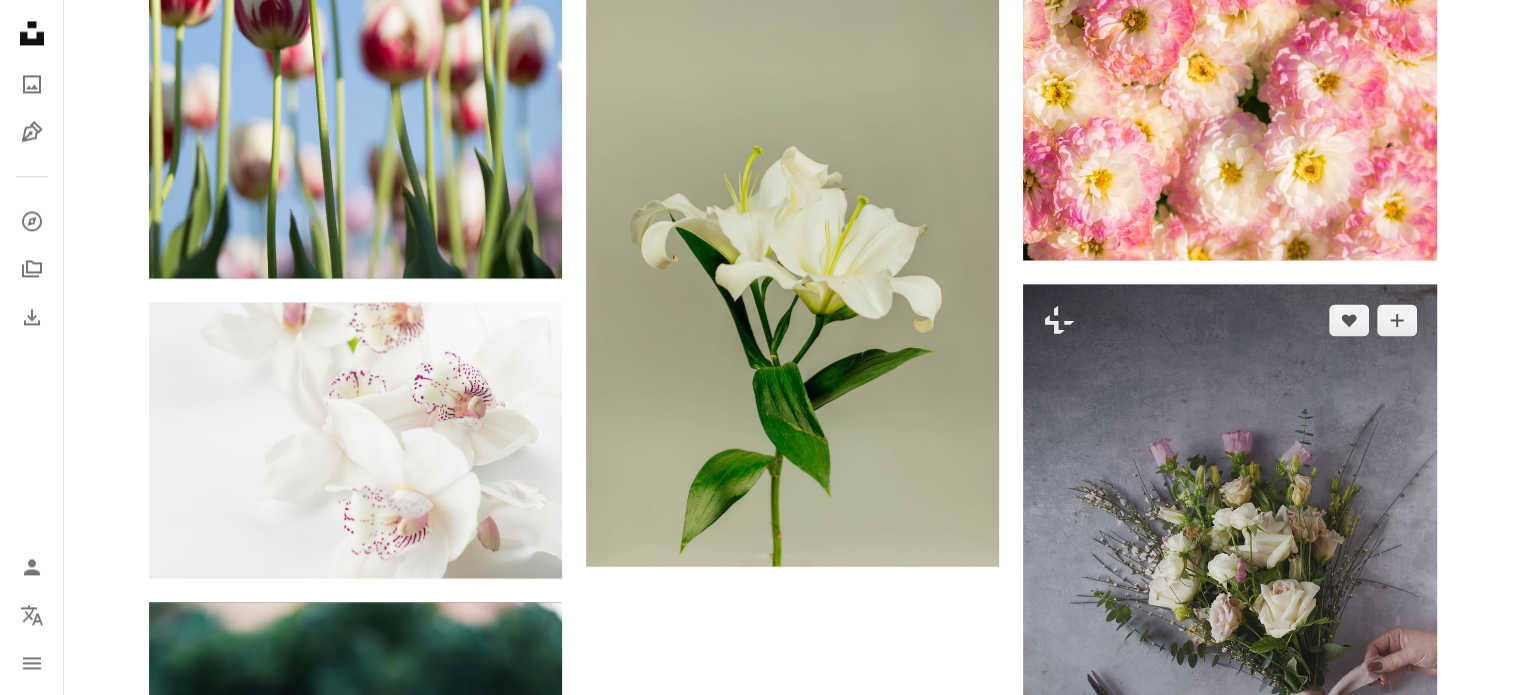 scroll, scrollTop: 3600, scrollLeft: 0, axis: vertical 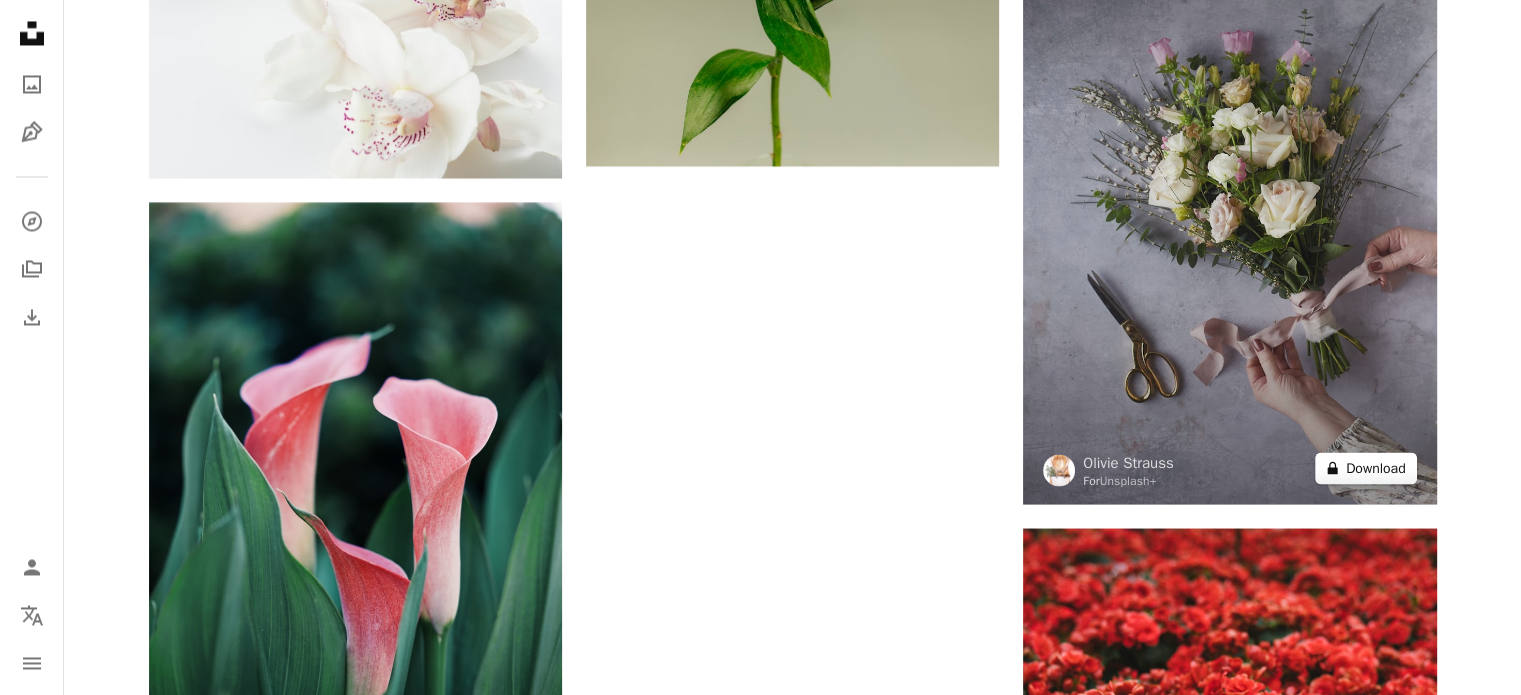 click on "A lock Download" at bounding box center [1366, 468] 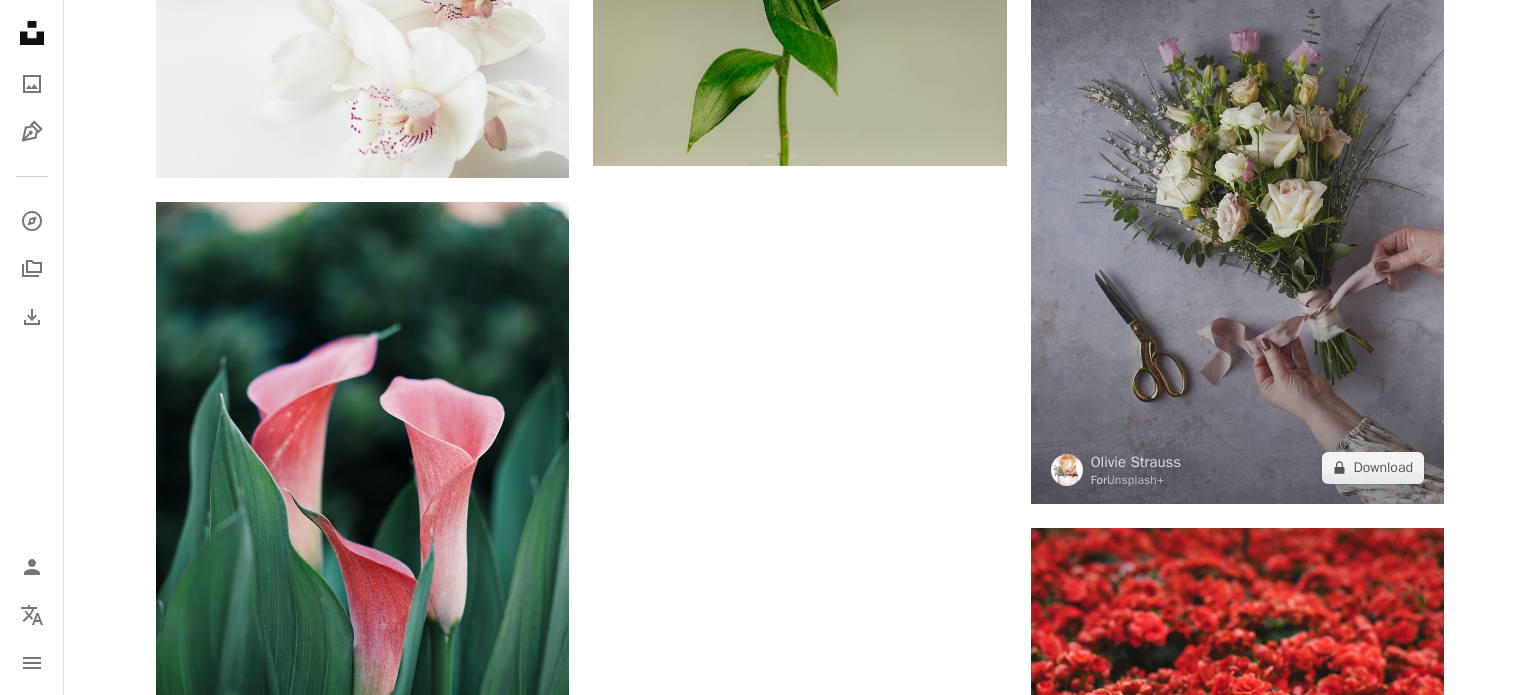 drag, startPoint x: 1386, startPoint y: 327, endPoint x: 1355, endPoint y: 338, distance: 32.89377 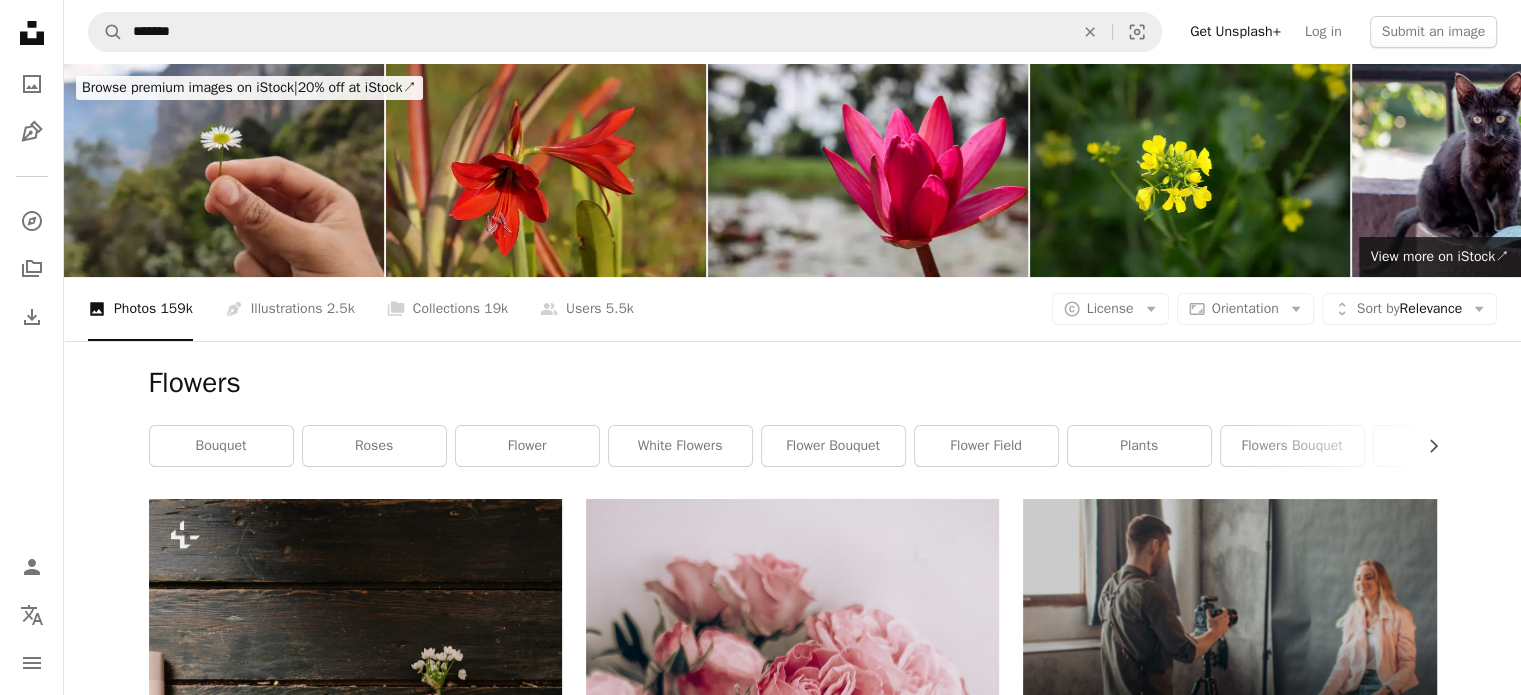 scroll, scrollTop: 0, scrollLeft: 0, axis: both 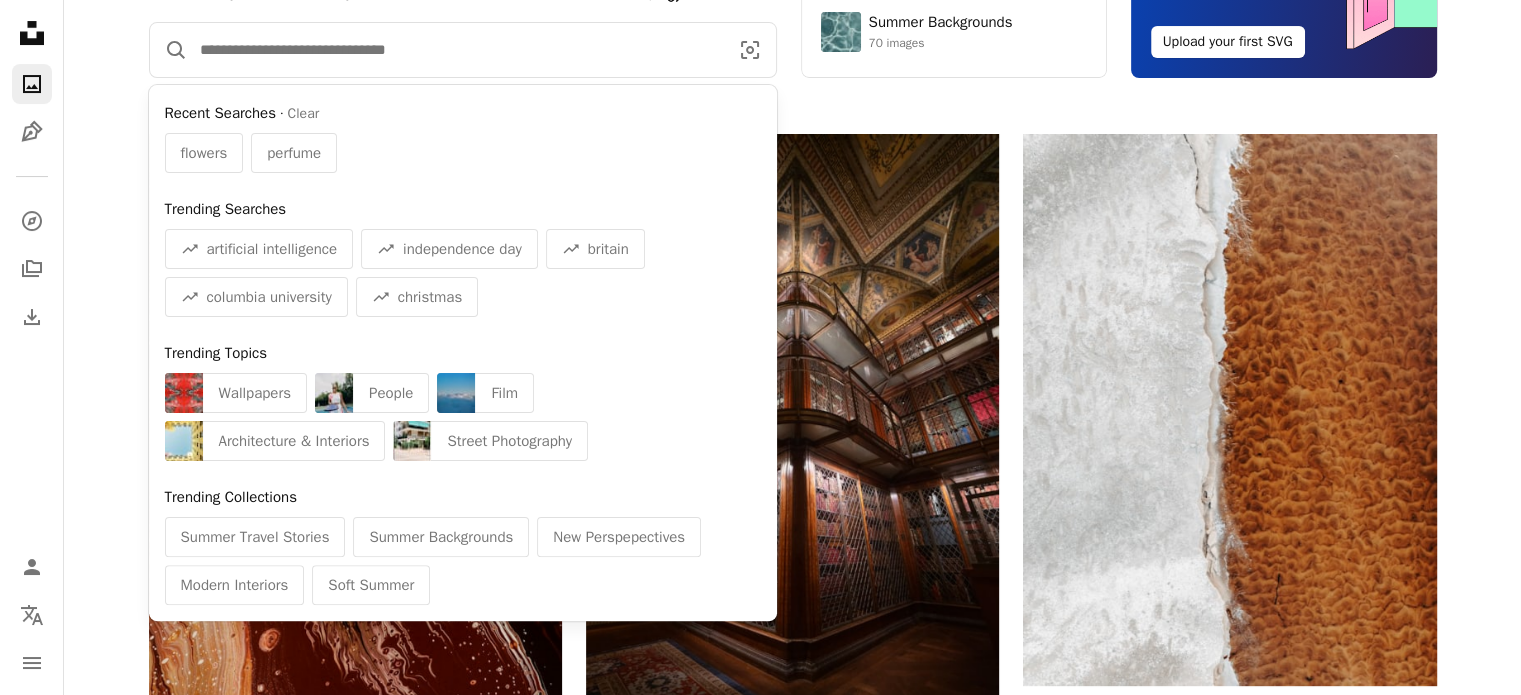click at bounding box center (456, 50) 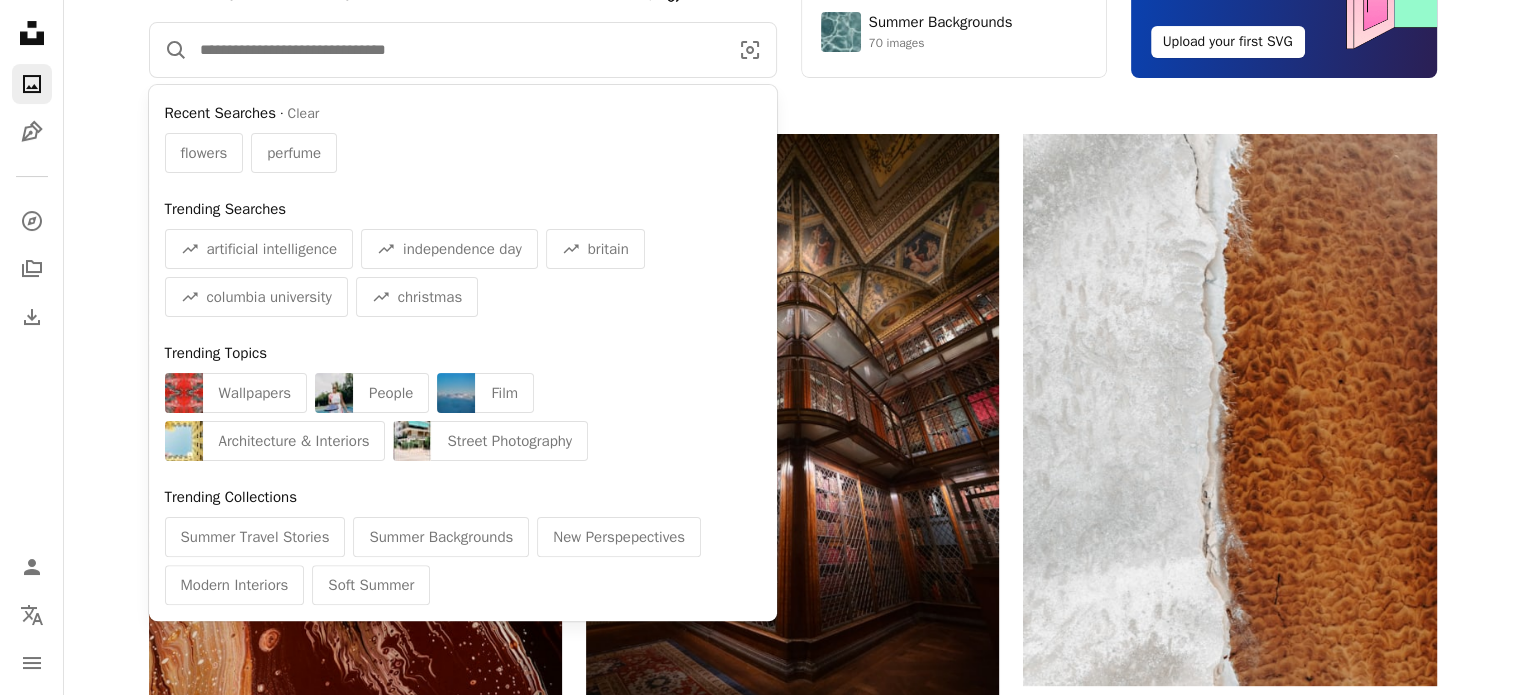type on "*" 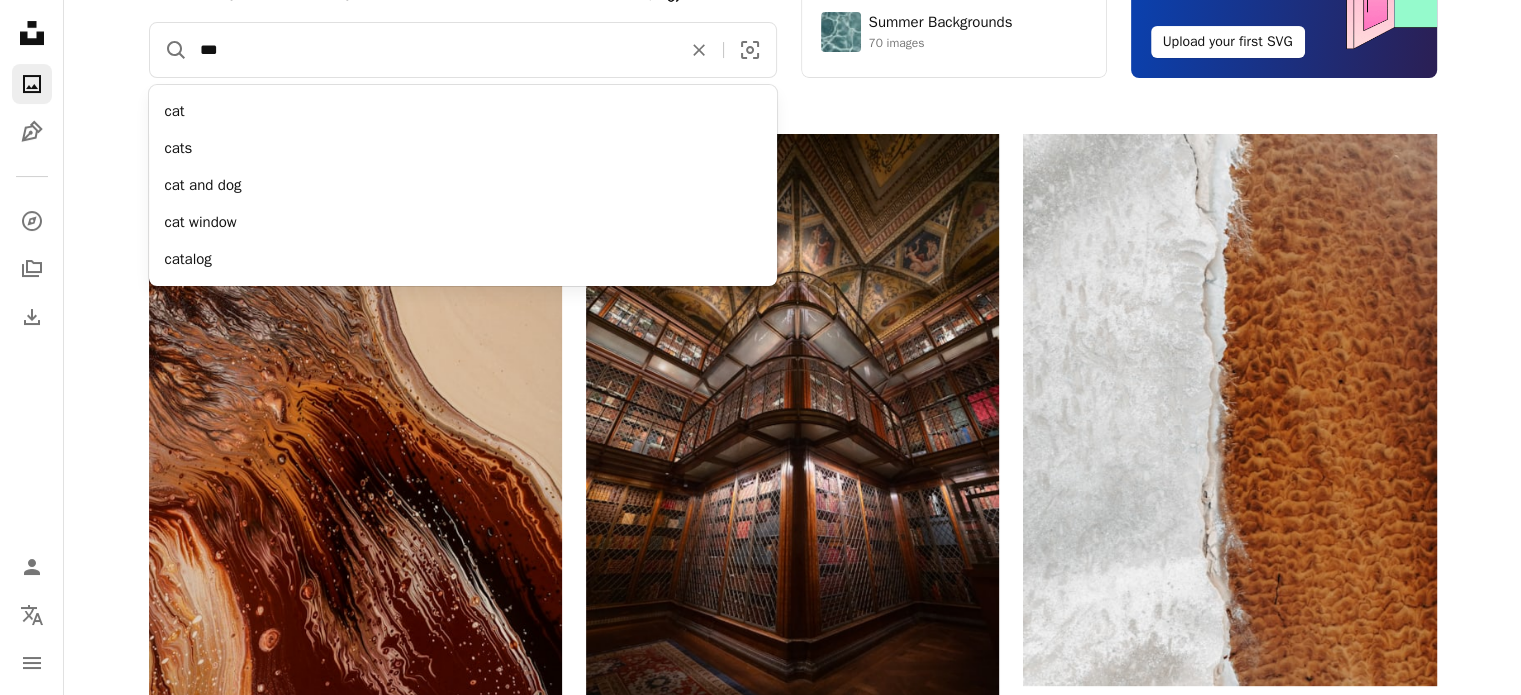 type on "***" 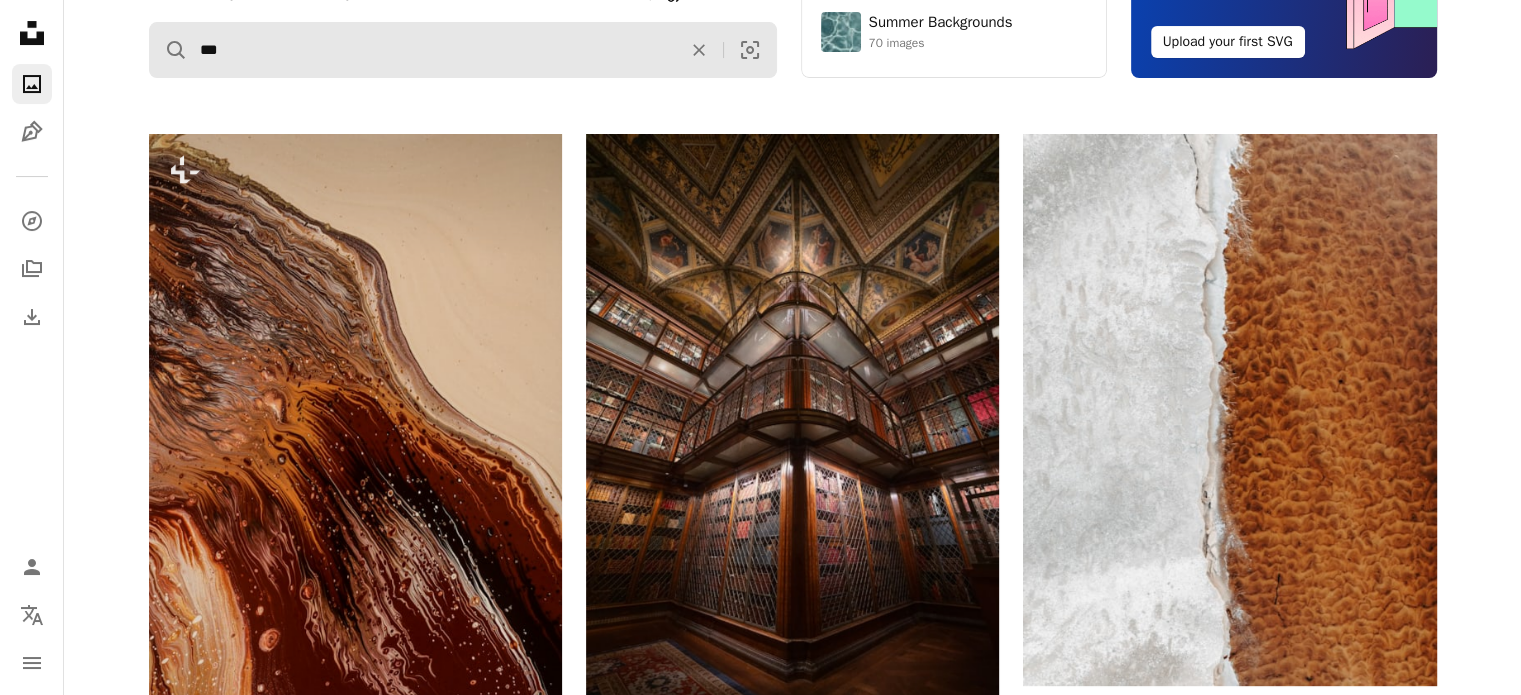 scroll, scrollTop: 0, scrollLeft: 0, axis: both 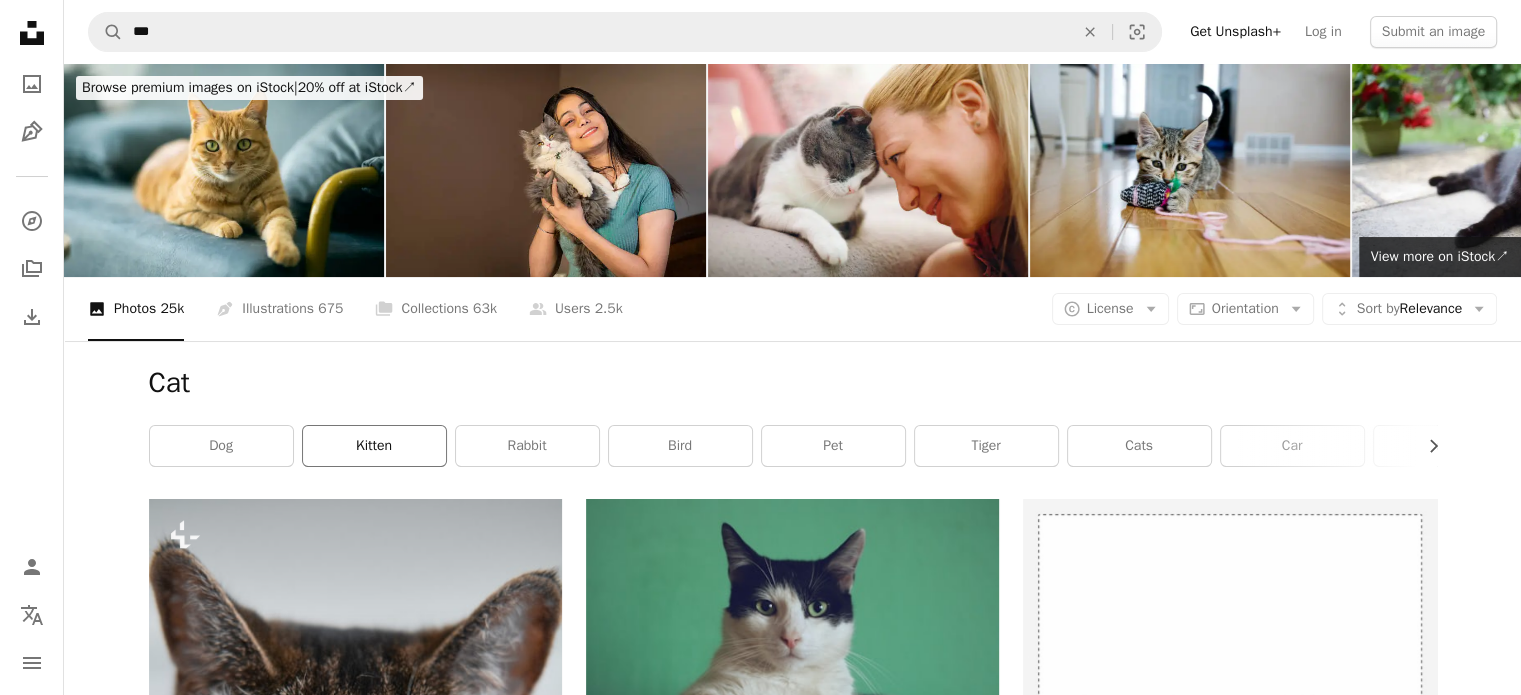 click on "kitten" at bounding box center [374, 446] 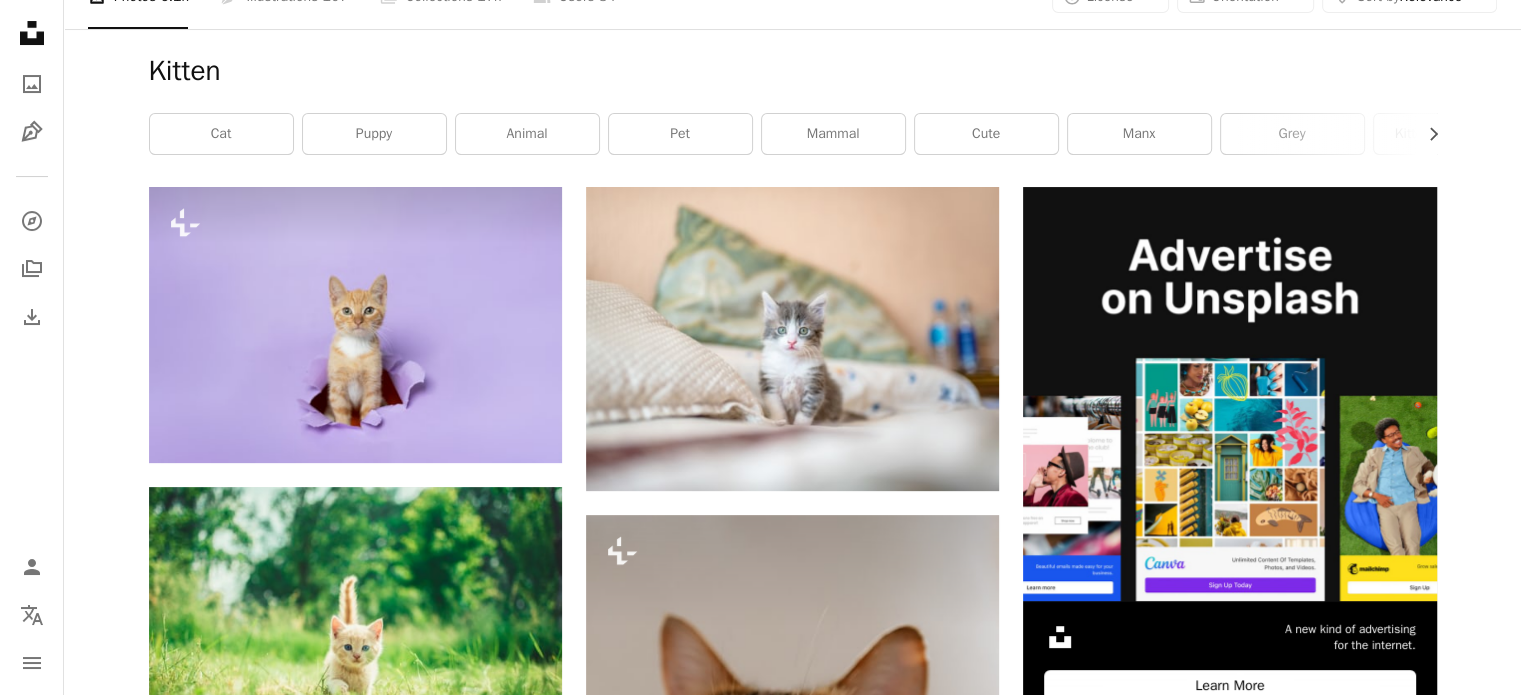 scroll, scrollTop: 400, scrollLeft: 0, axis: vertical 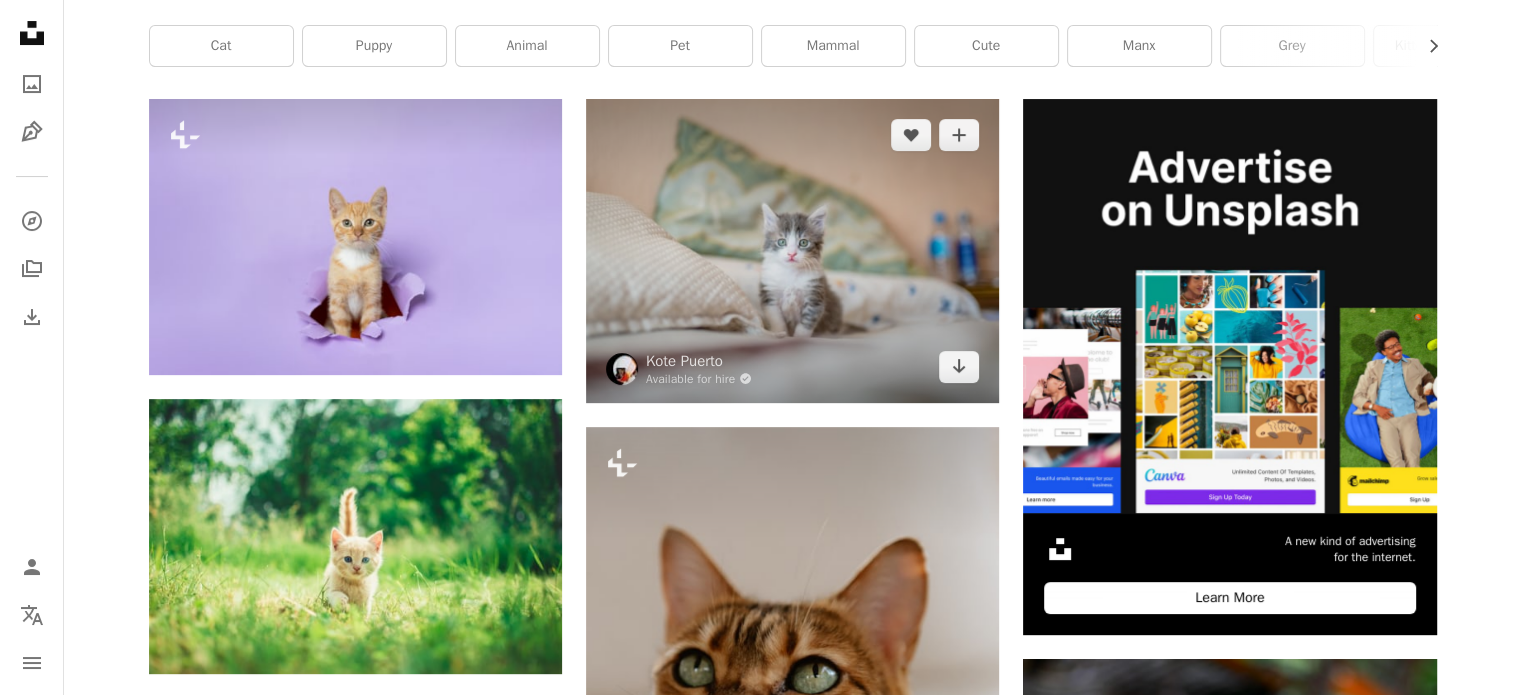 drag, startPoint x: 784, startPoint y: 288, endPoint x: 805, endPoint y: 307, distance: 28.319605 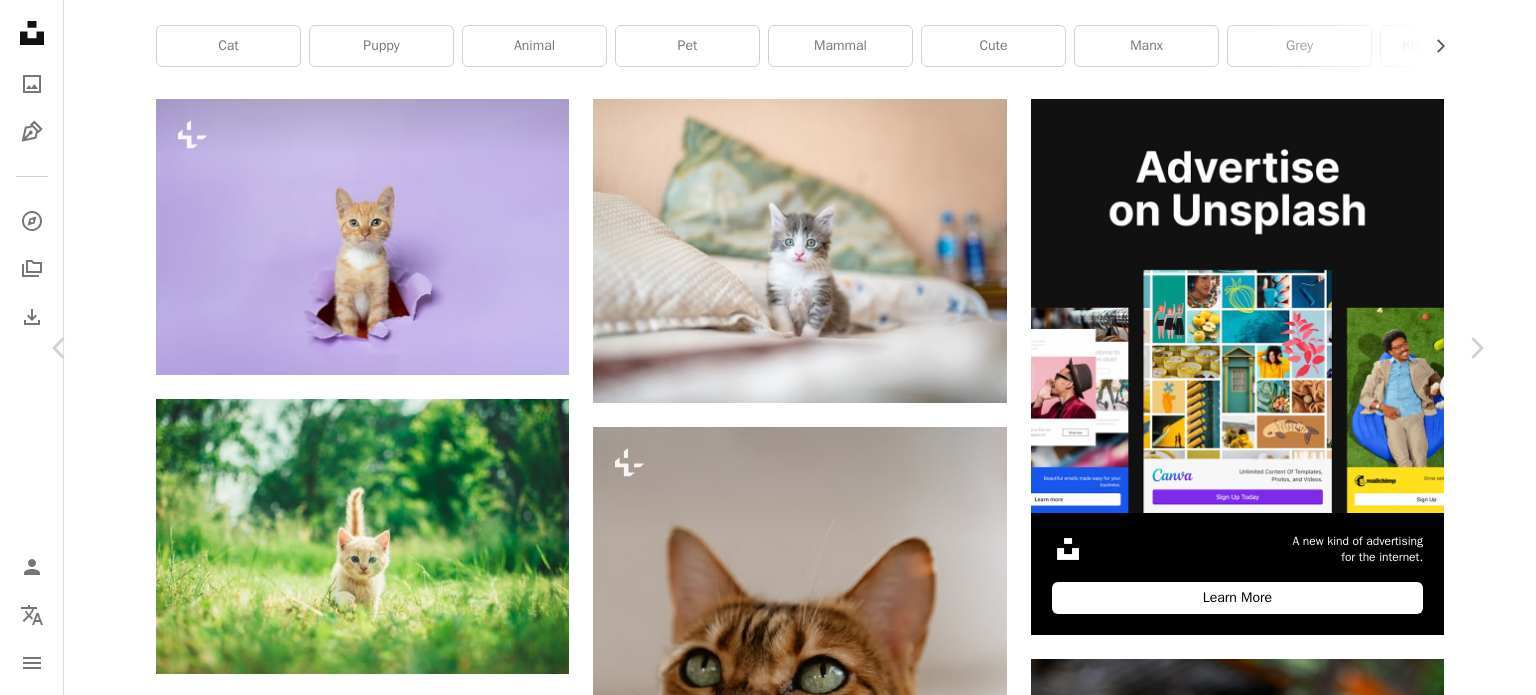click on "An X shape" at bounding box center (20, 20) 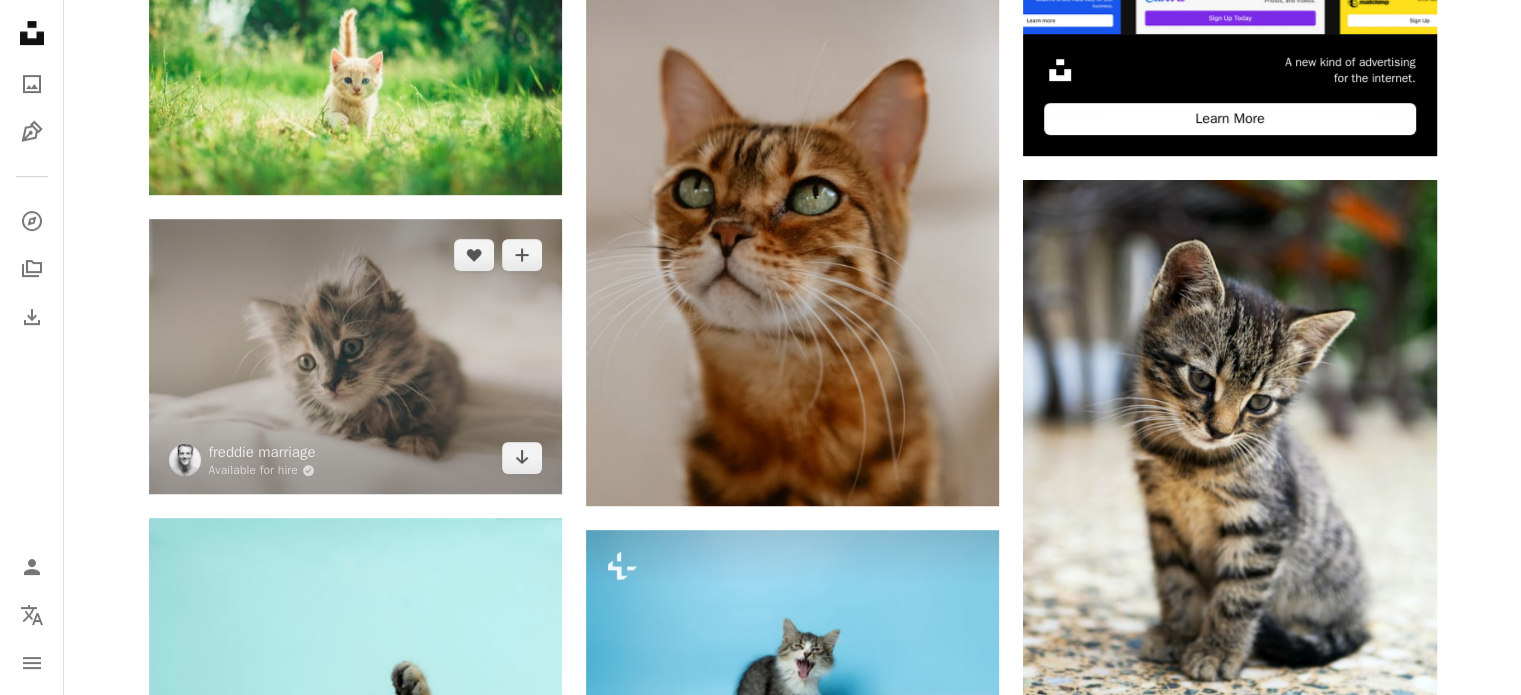 scroll, scrollTop: 900, scrollLeft: 0, axis: vertical 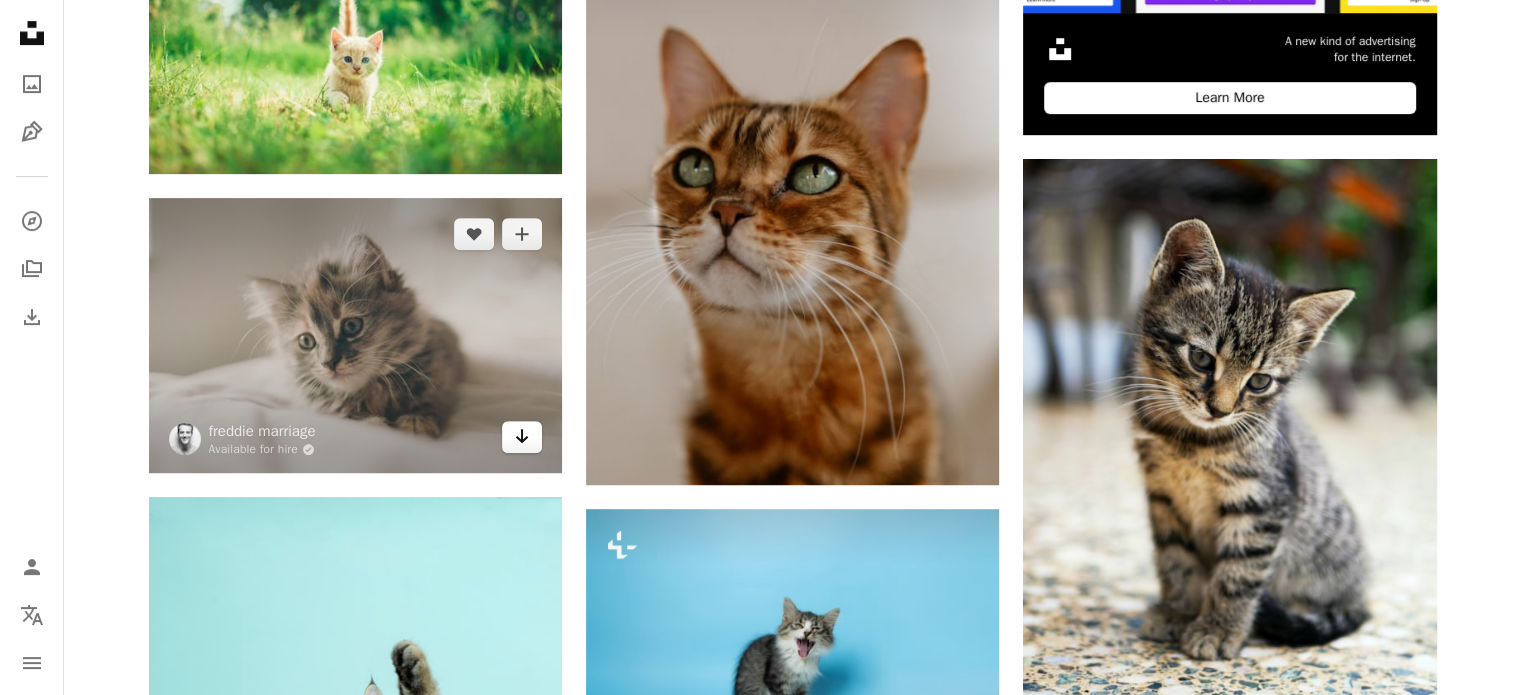 click on "Arrow pointing down" 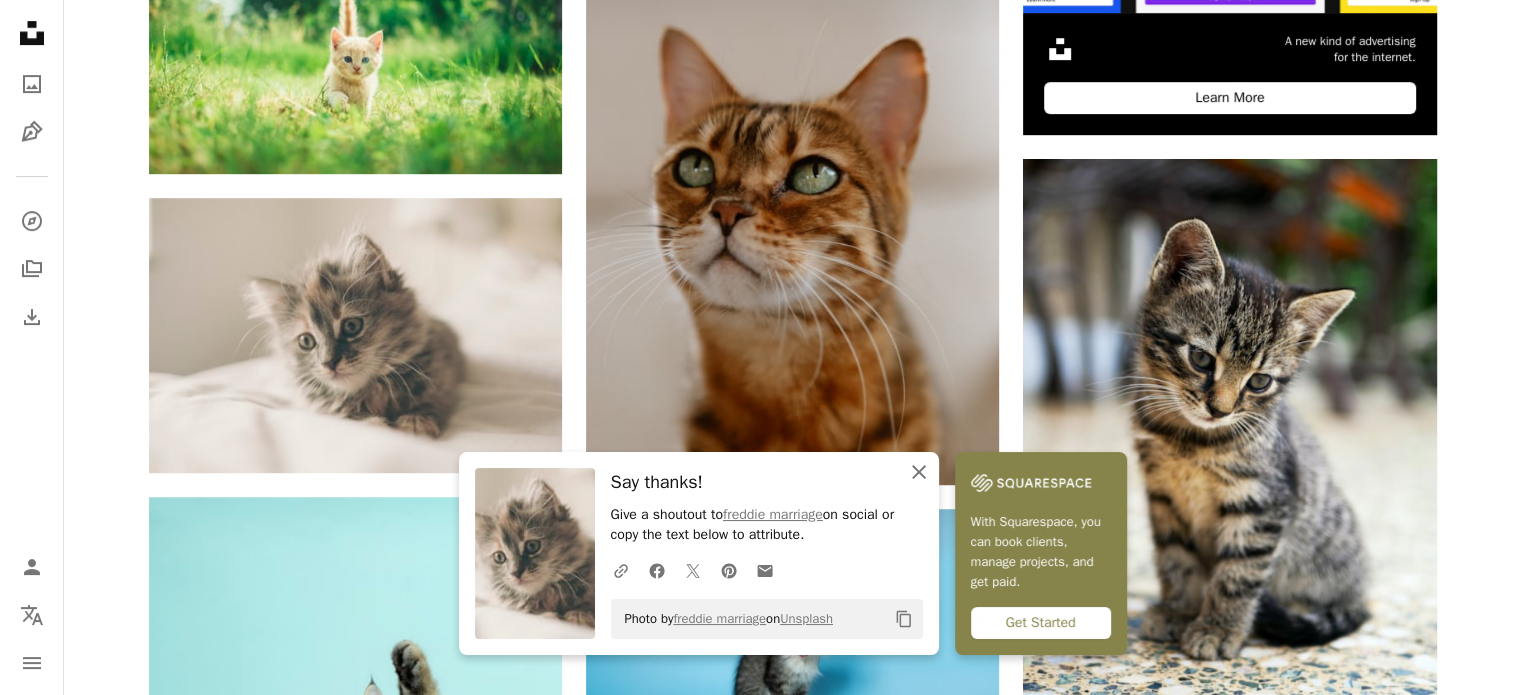 click on "An X shape Close" at bounding box center [919, 472] 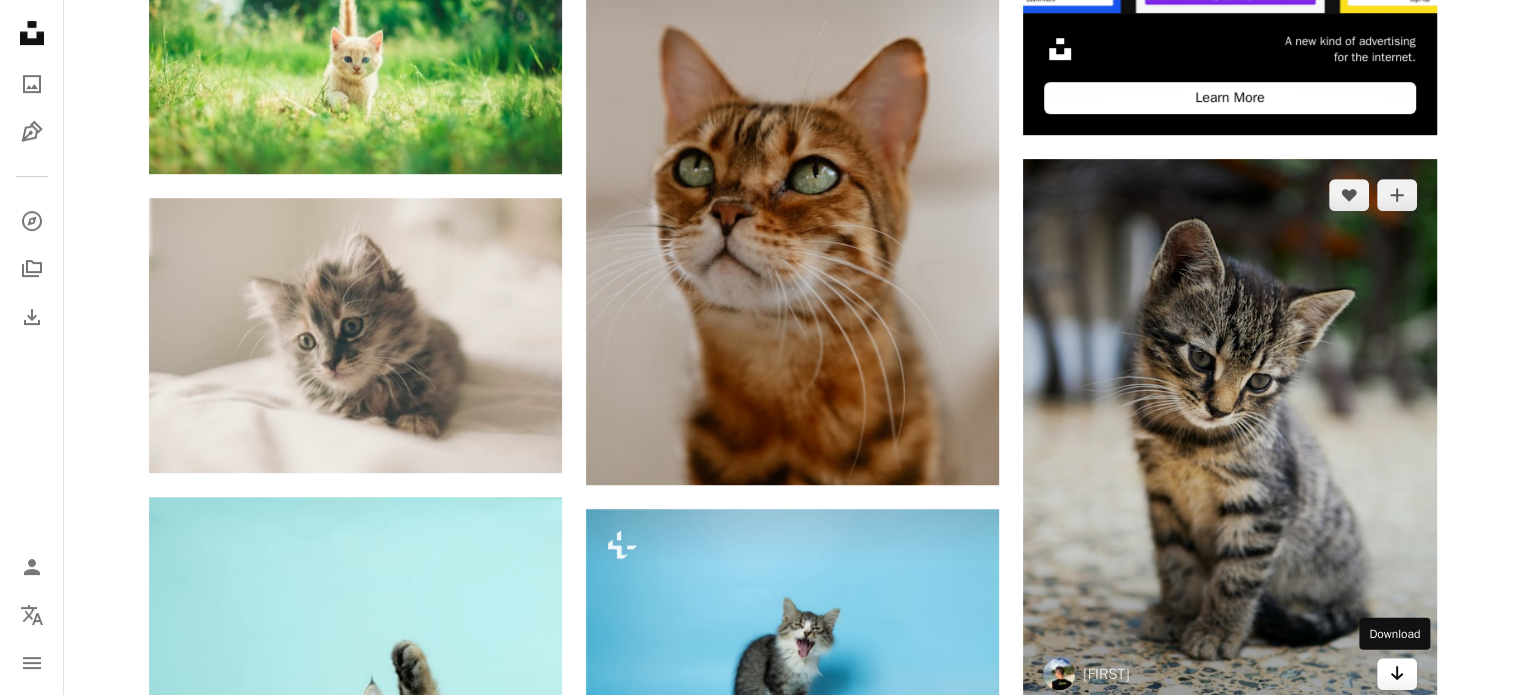 click on "Arrow pointing down" at bounding box center [1397, 674] 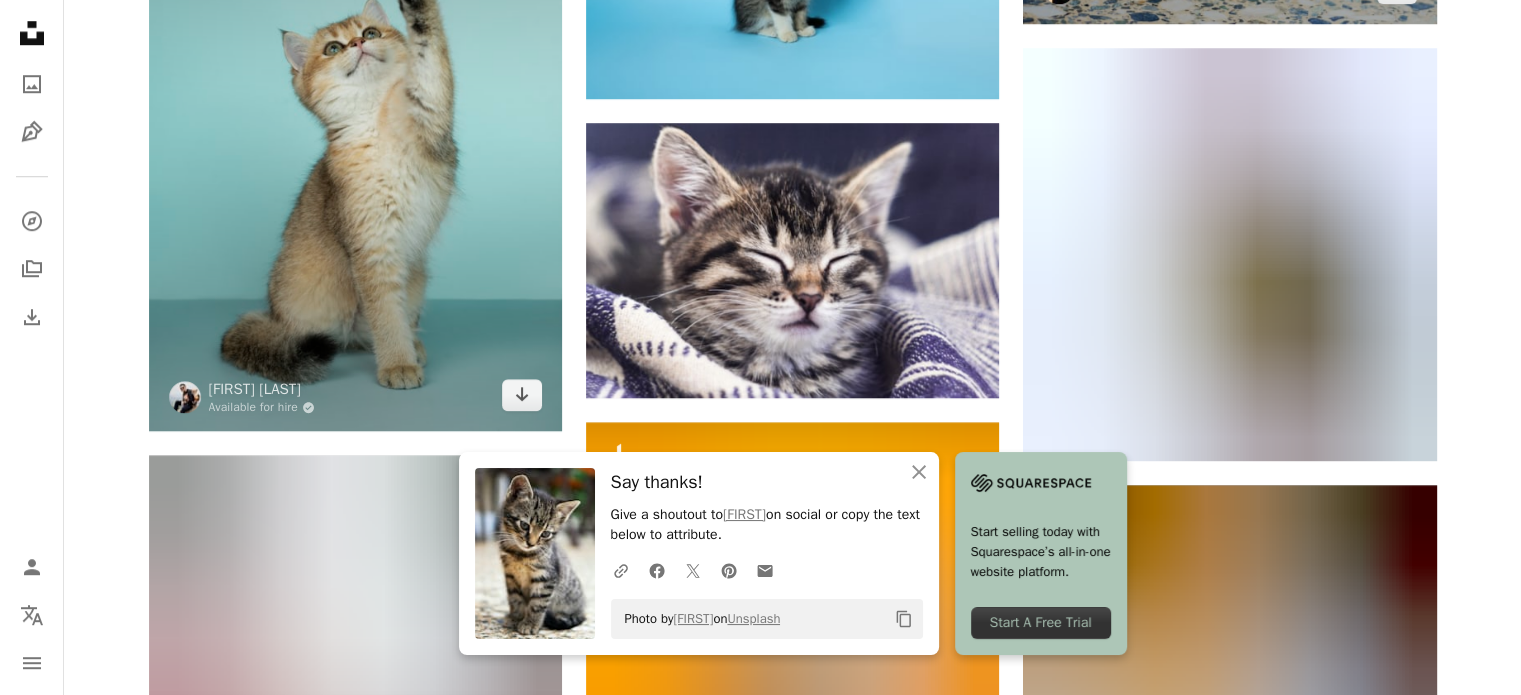 scroll, scrollTop: 1700, scrollLeft: 0, axis: vertical 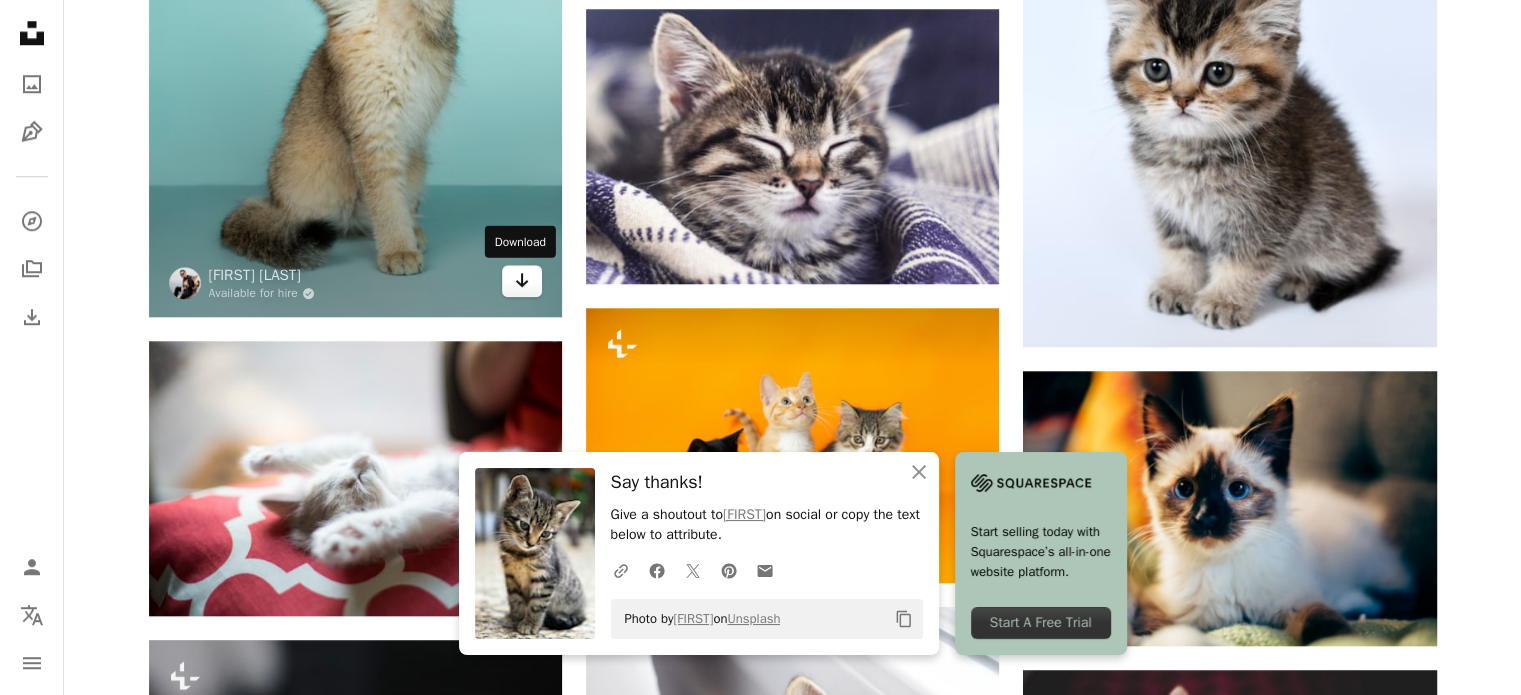 click on "Arrow pointing down" 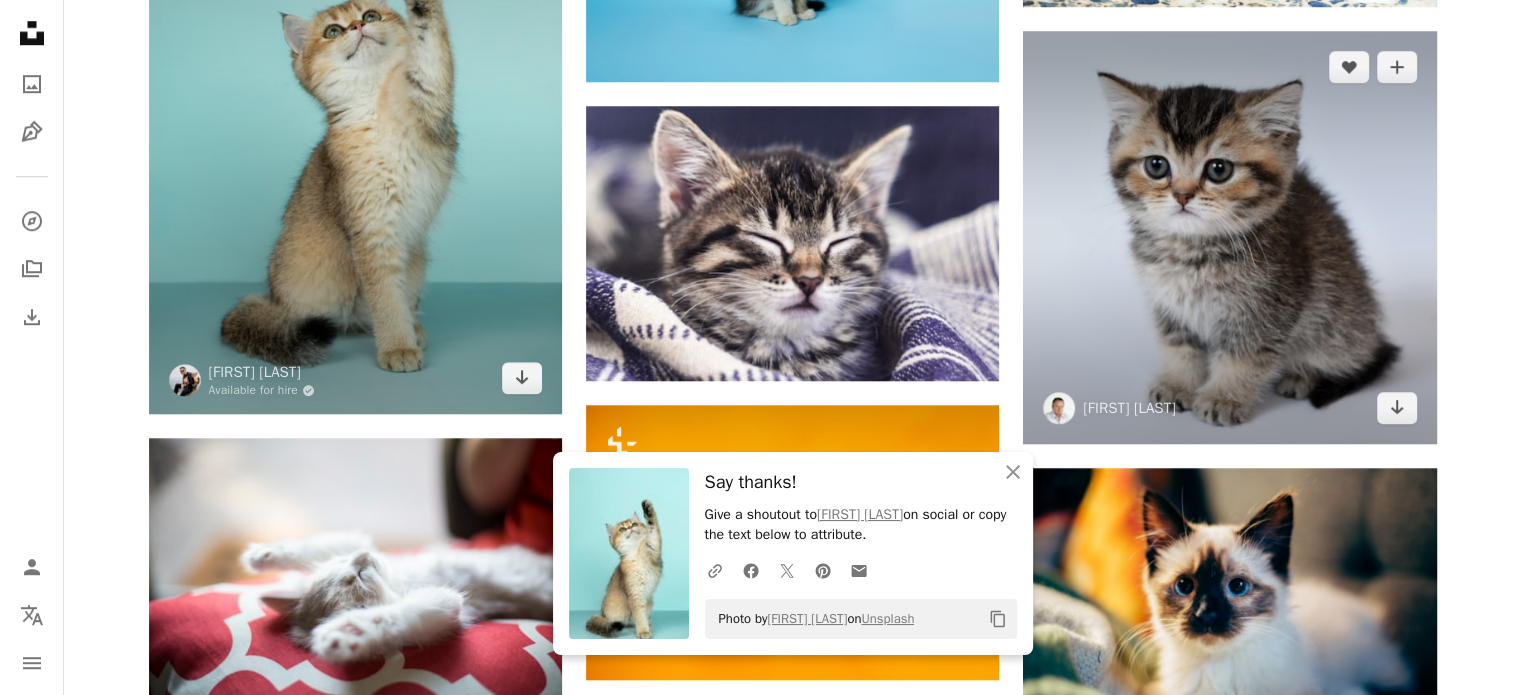 scroll, scrollTop: 1600, scrollLeft: 0, axis: vertical 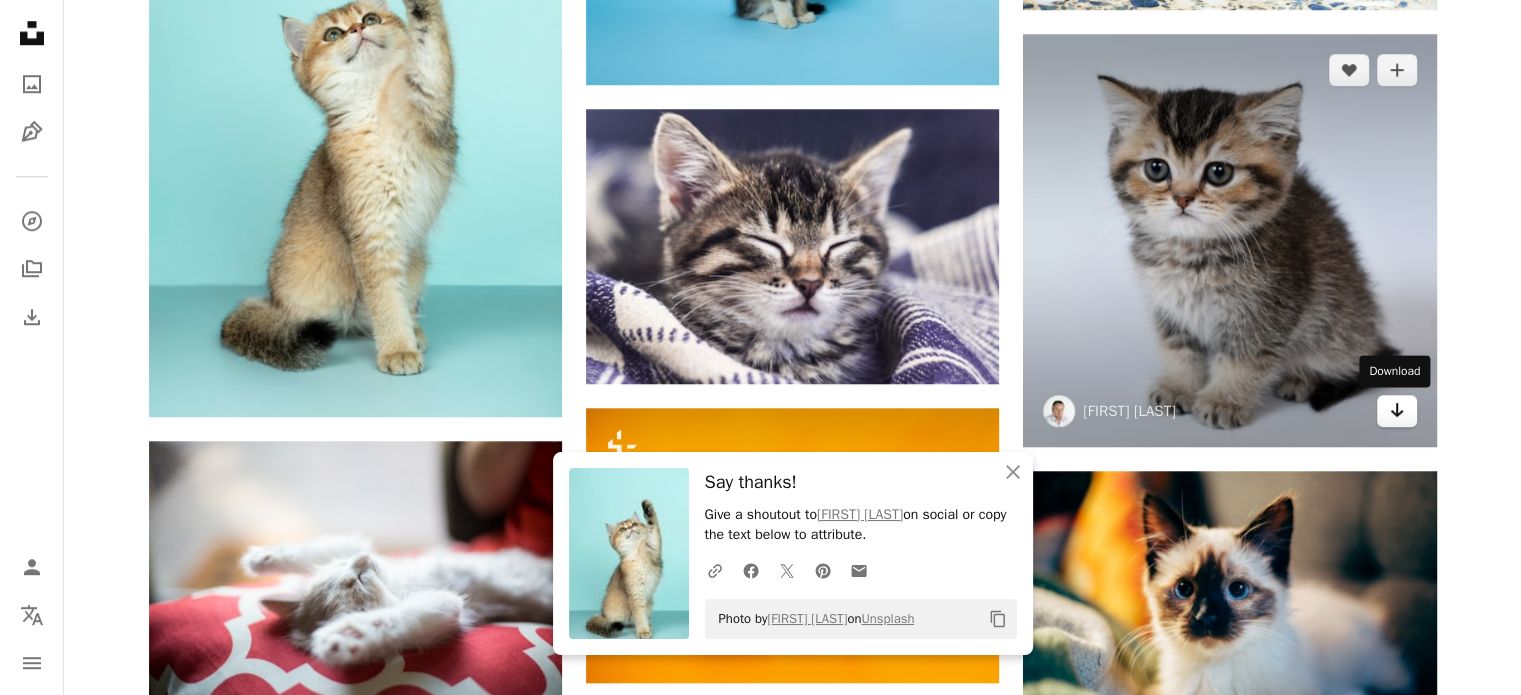 click on "Arrow pointing down" 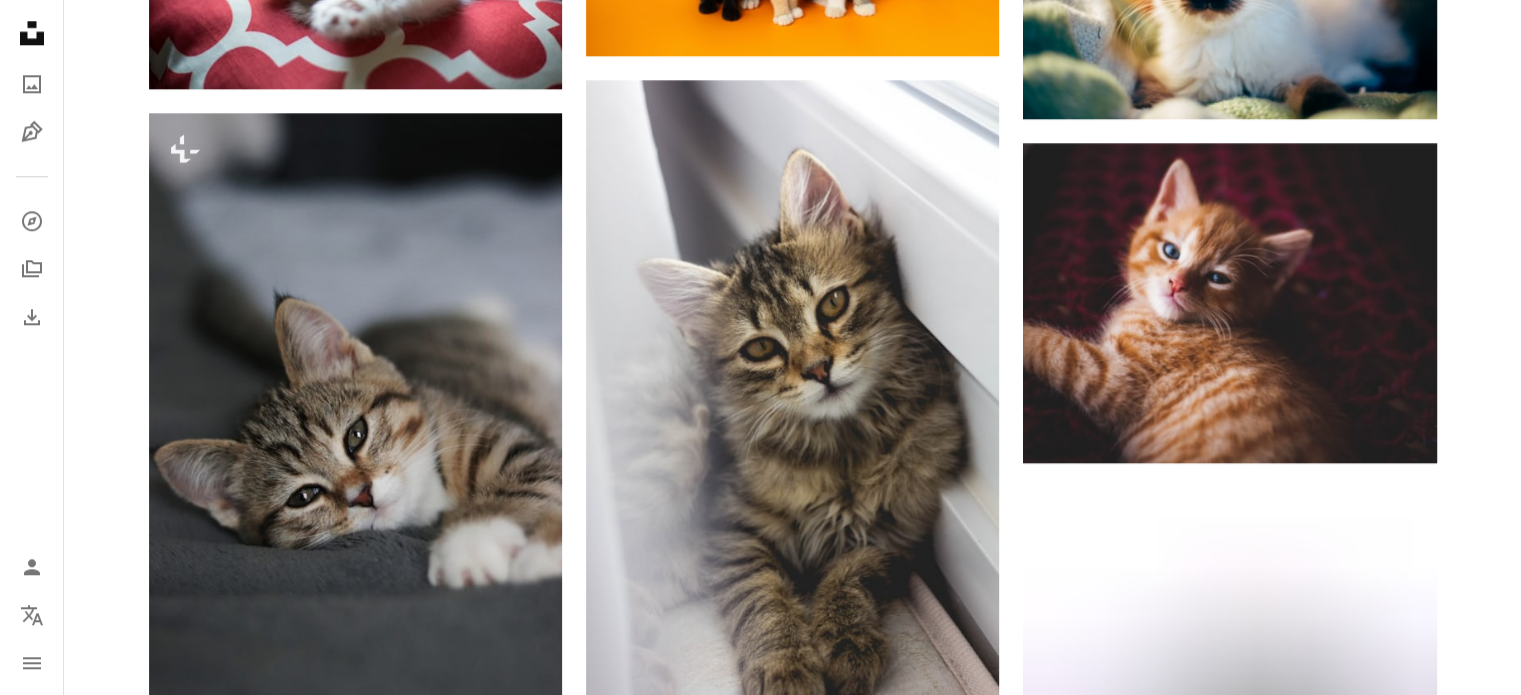 scroll, scrollTop: 2300, scrollLeft: 0, axis: vertical 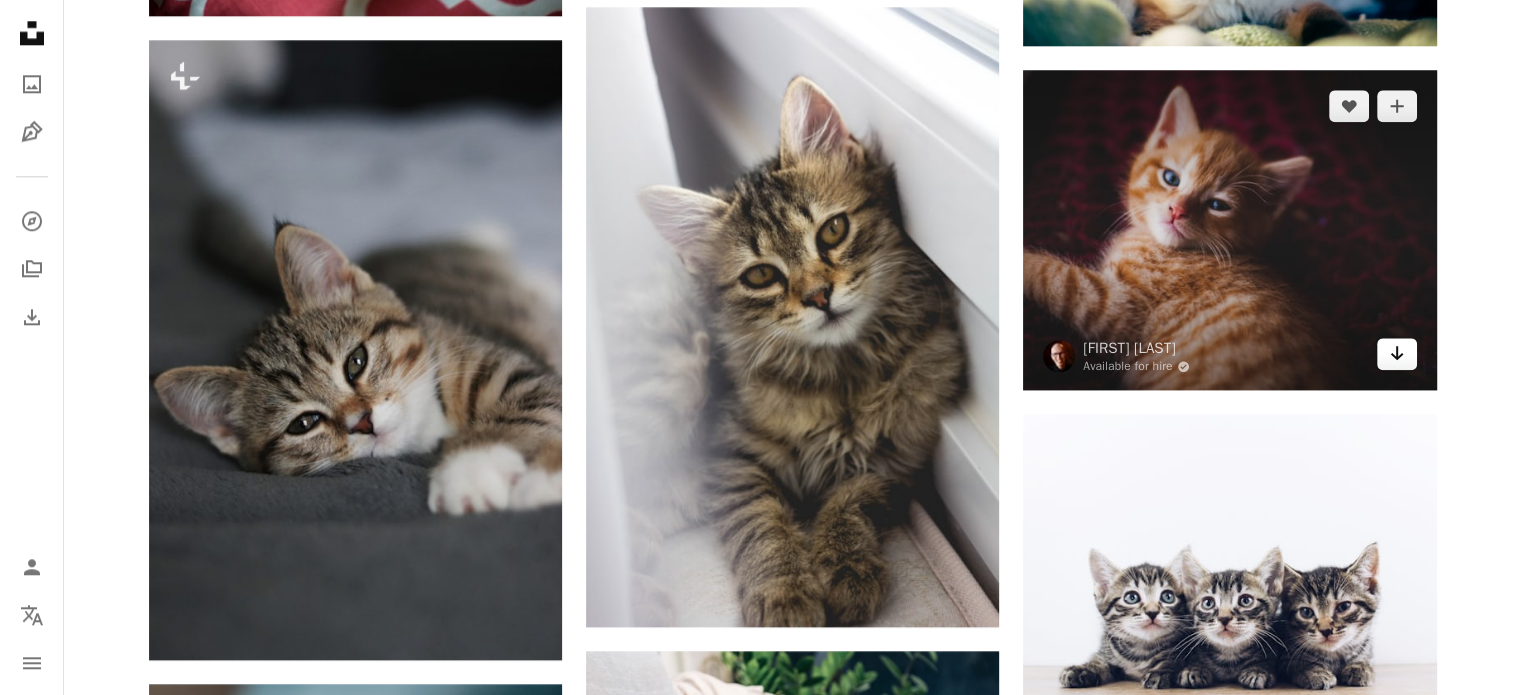 click on "Arrow pointing down" 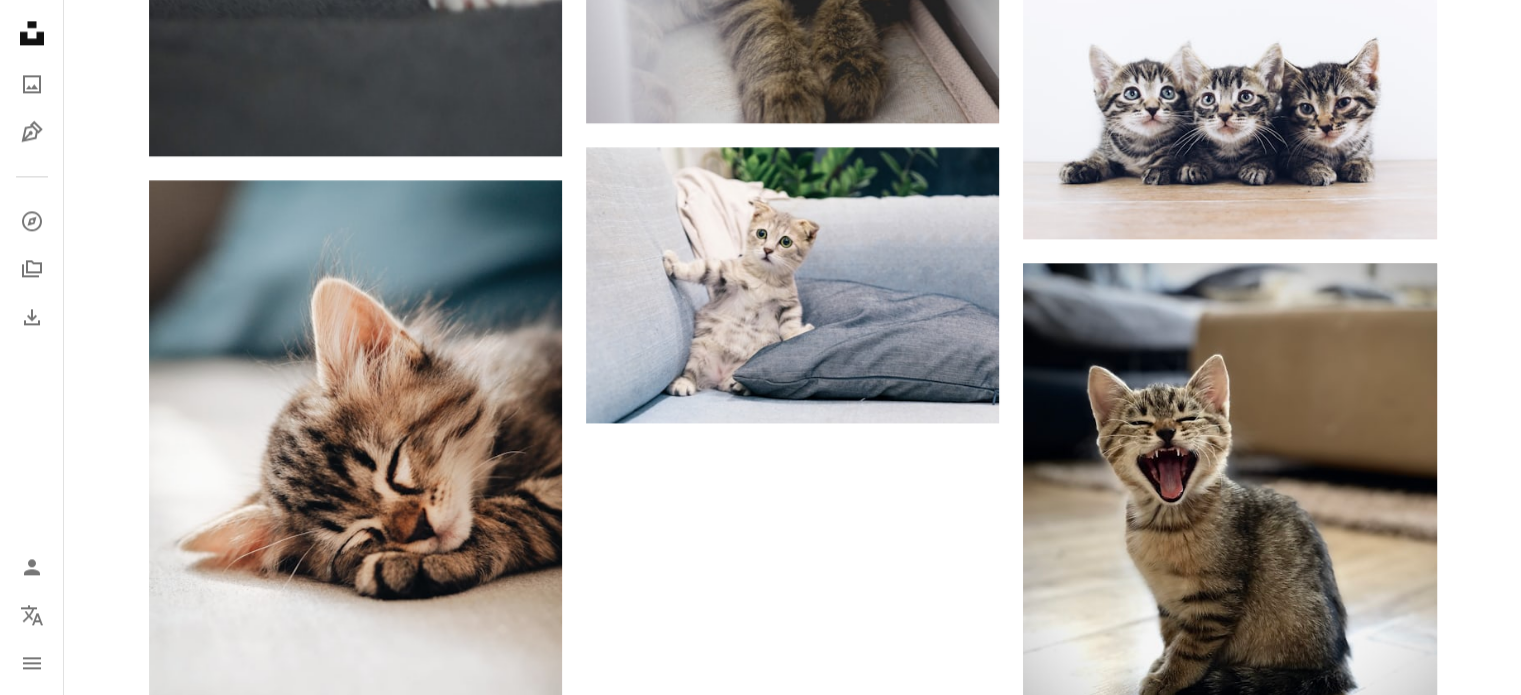 scroll, scrollTop: 2800, scrollLeft: 0, axis: vertical 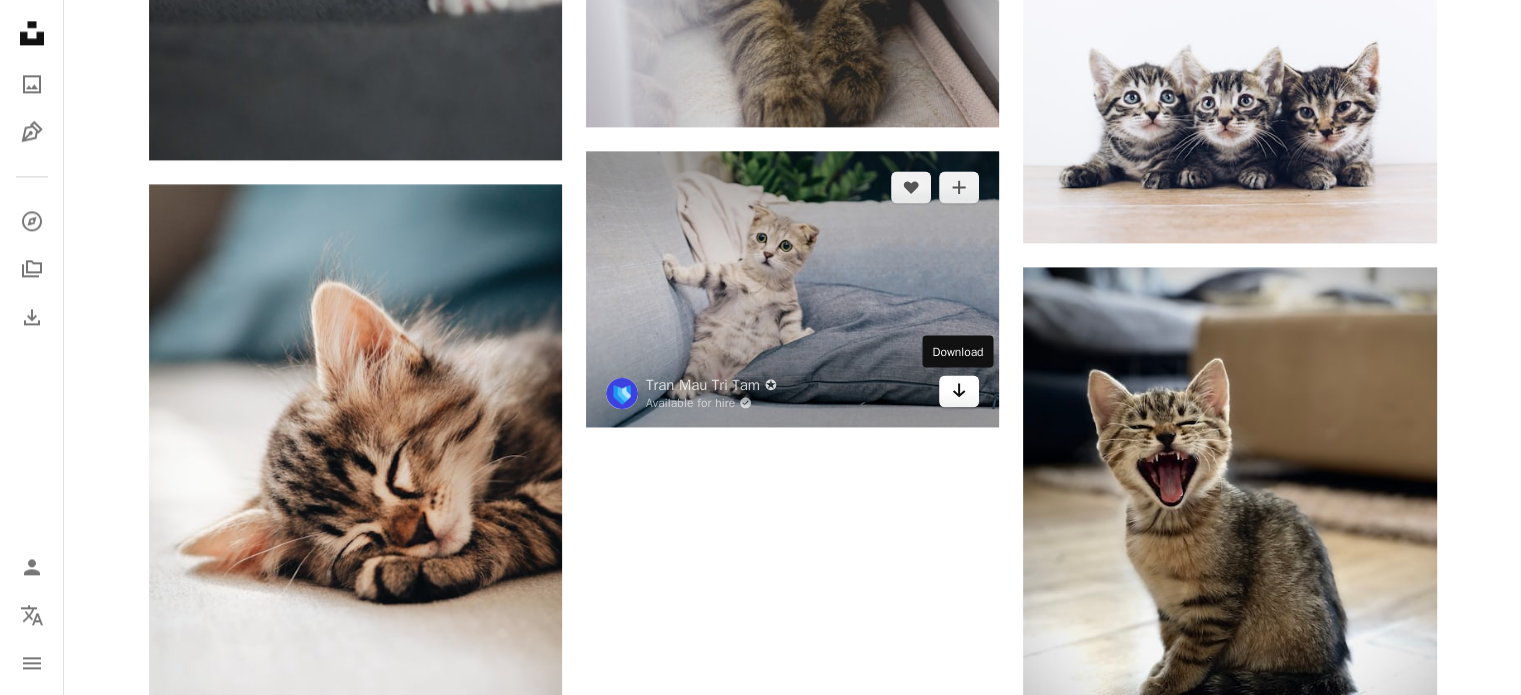 click on "Arrow pointing down" at bounding box center [959, 391] 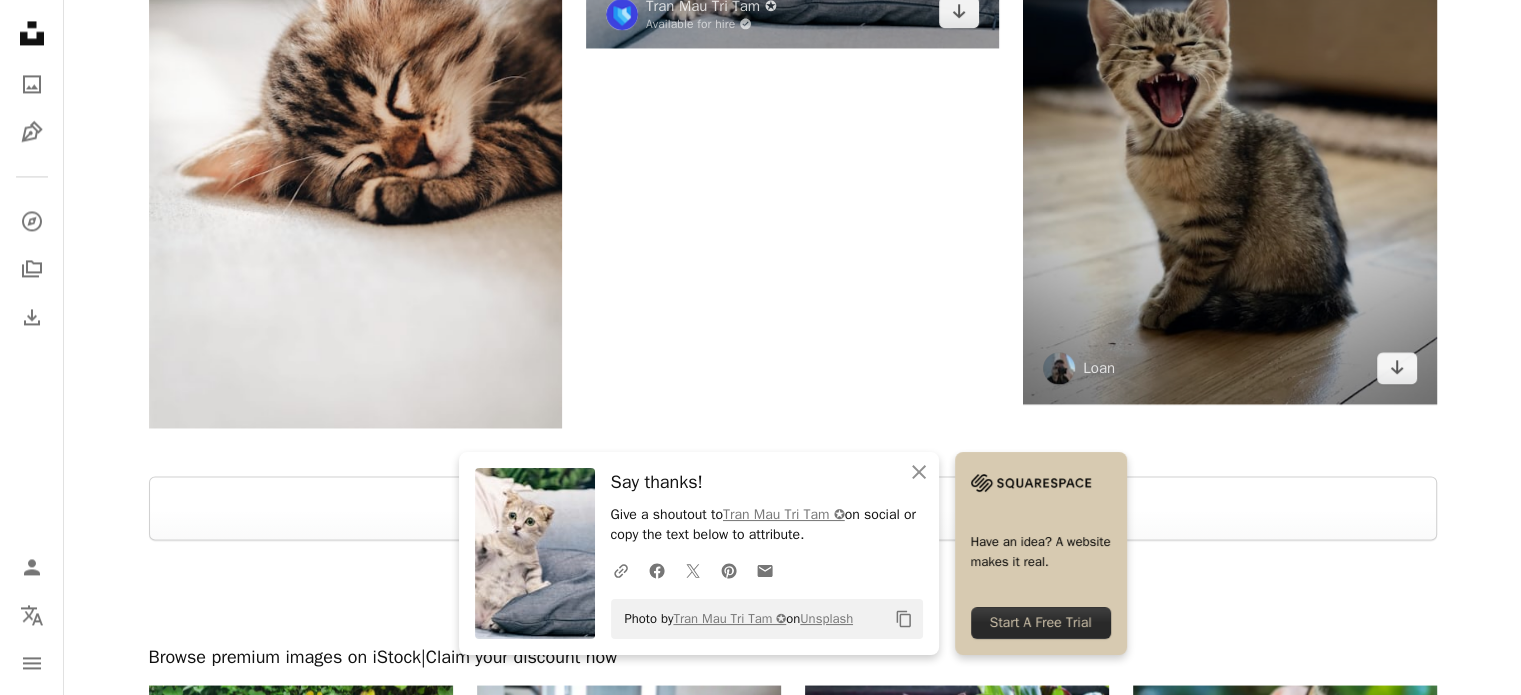 scroll, scrollTop: 3200, scrollLeft: 0, axis: vertical 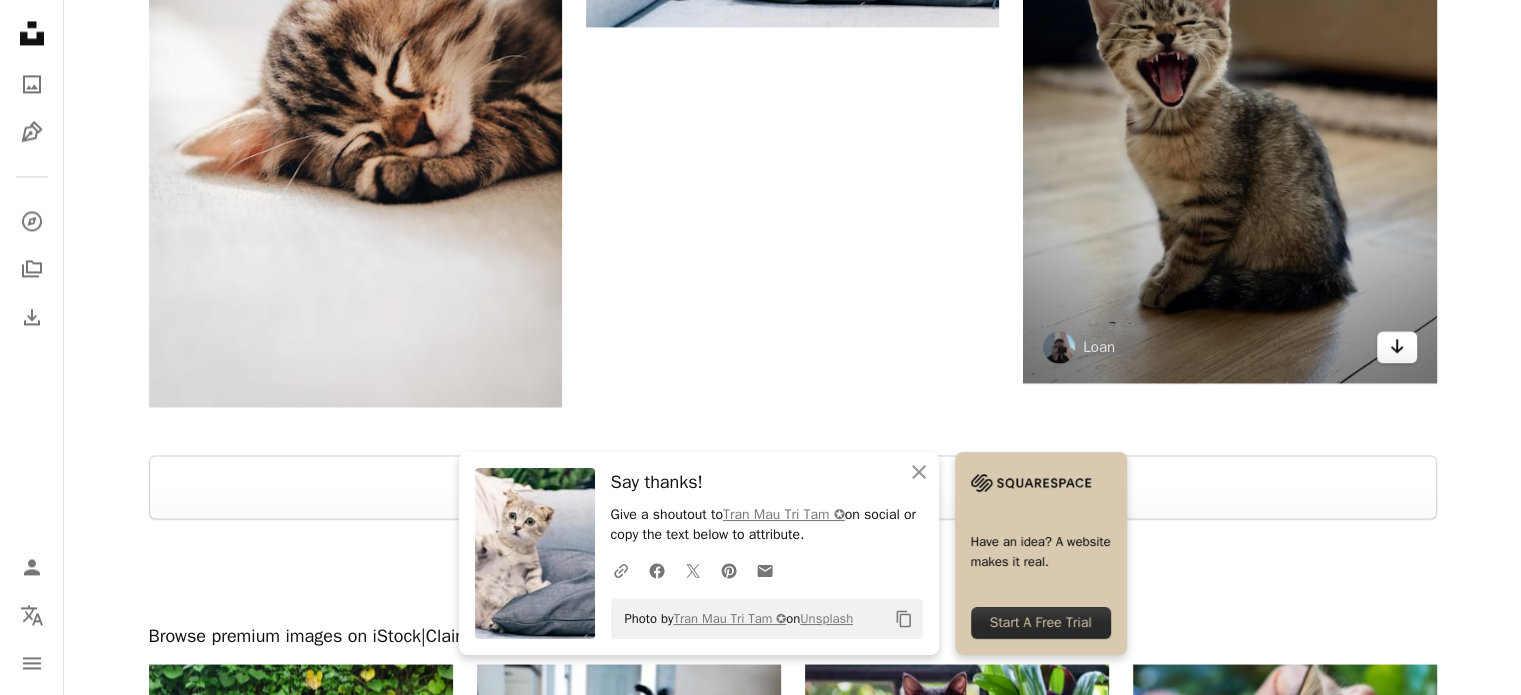 click on "Arrow pointing down" at bounding box center [1397, 347] 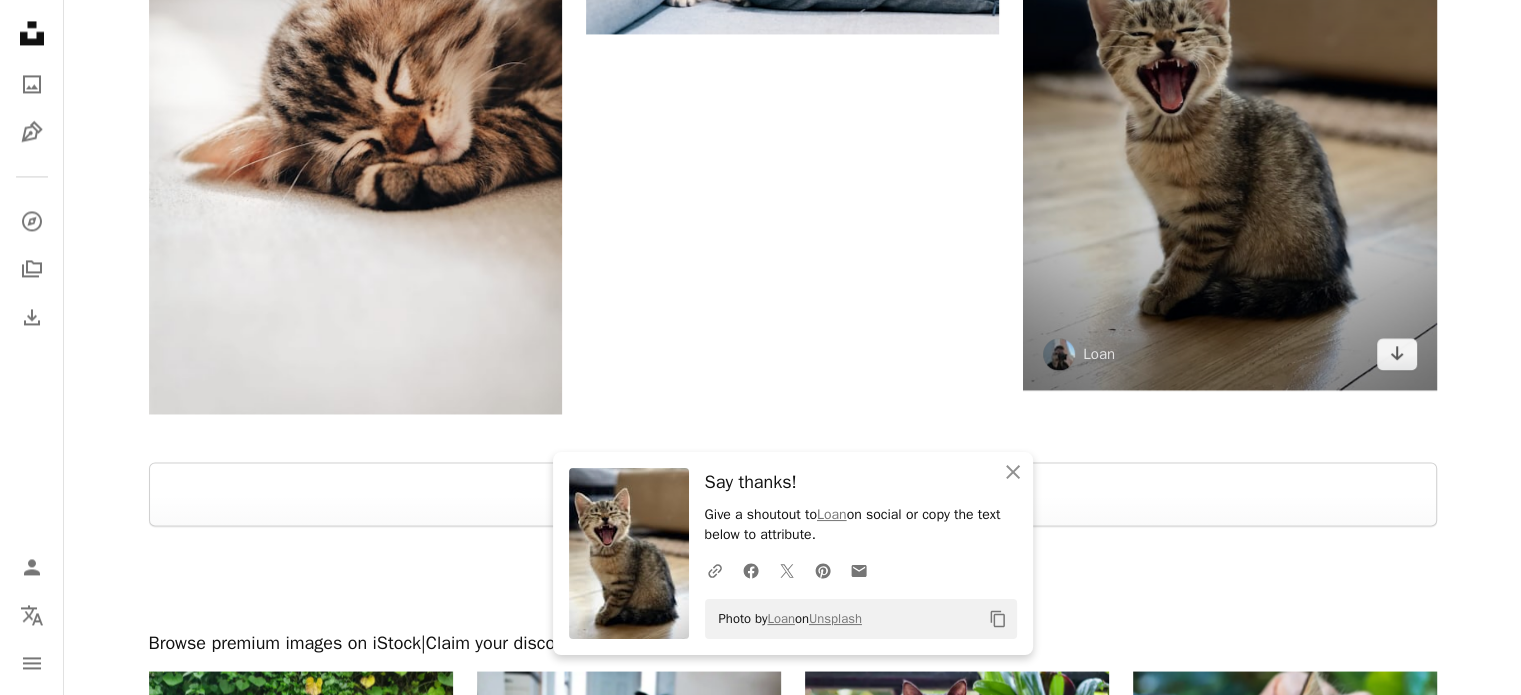 scroll, scrollTop: 2928, scrollLeft: 0, axis: vertical 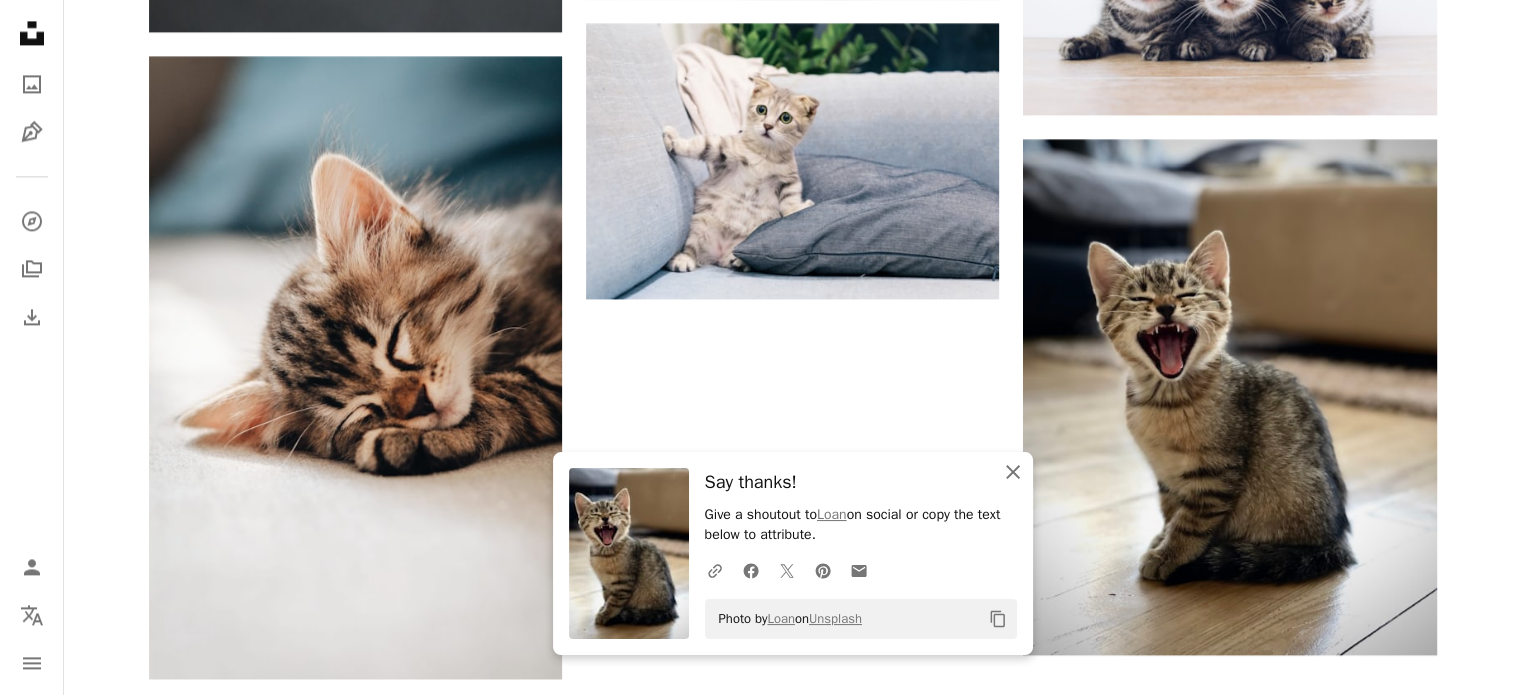 click 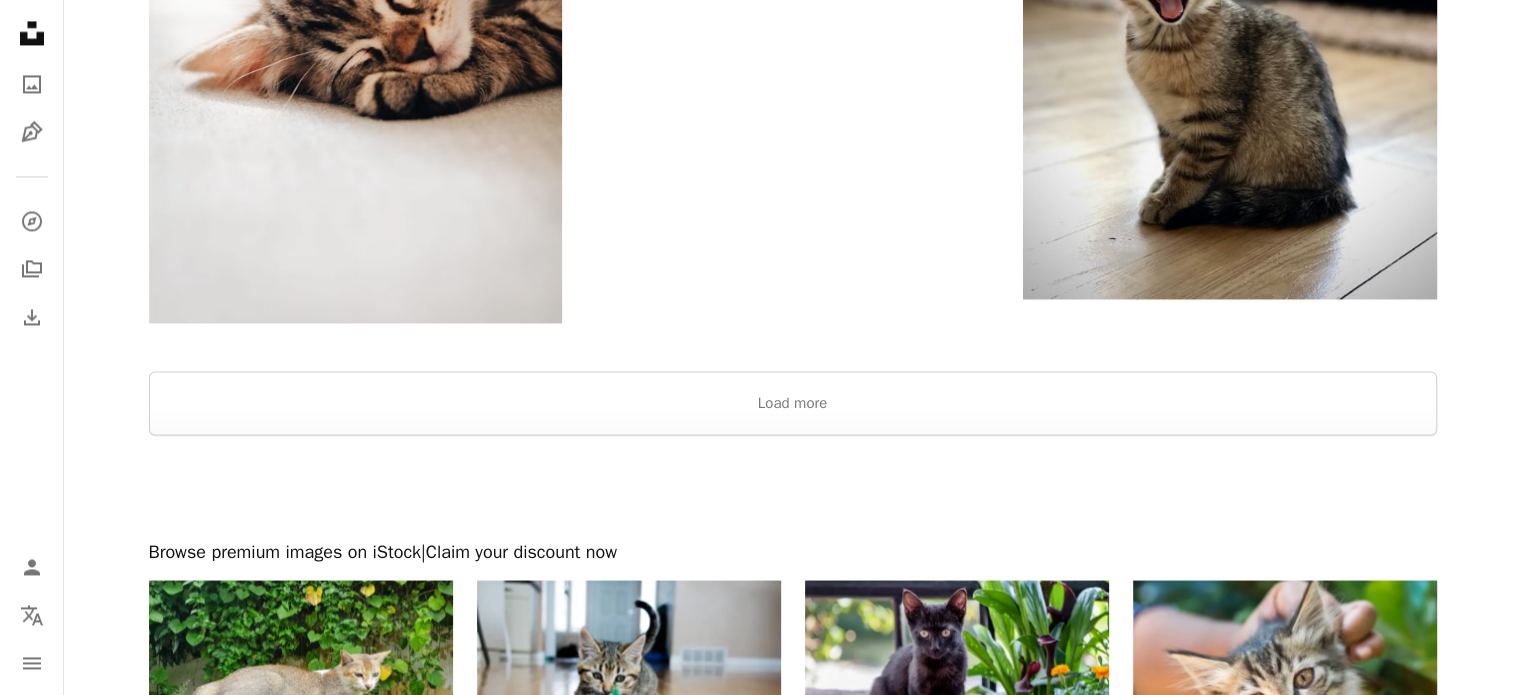 scroll, scrollTop: 3328, scrollLeft: 0, axis: vertical 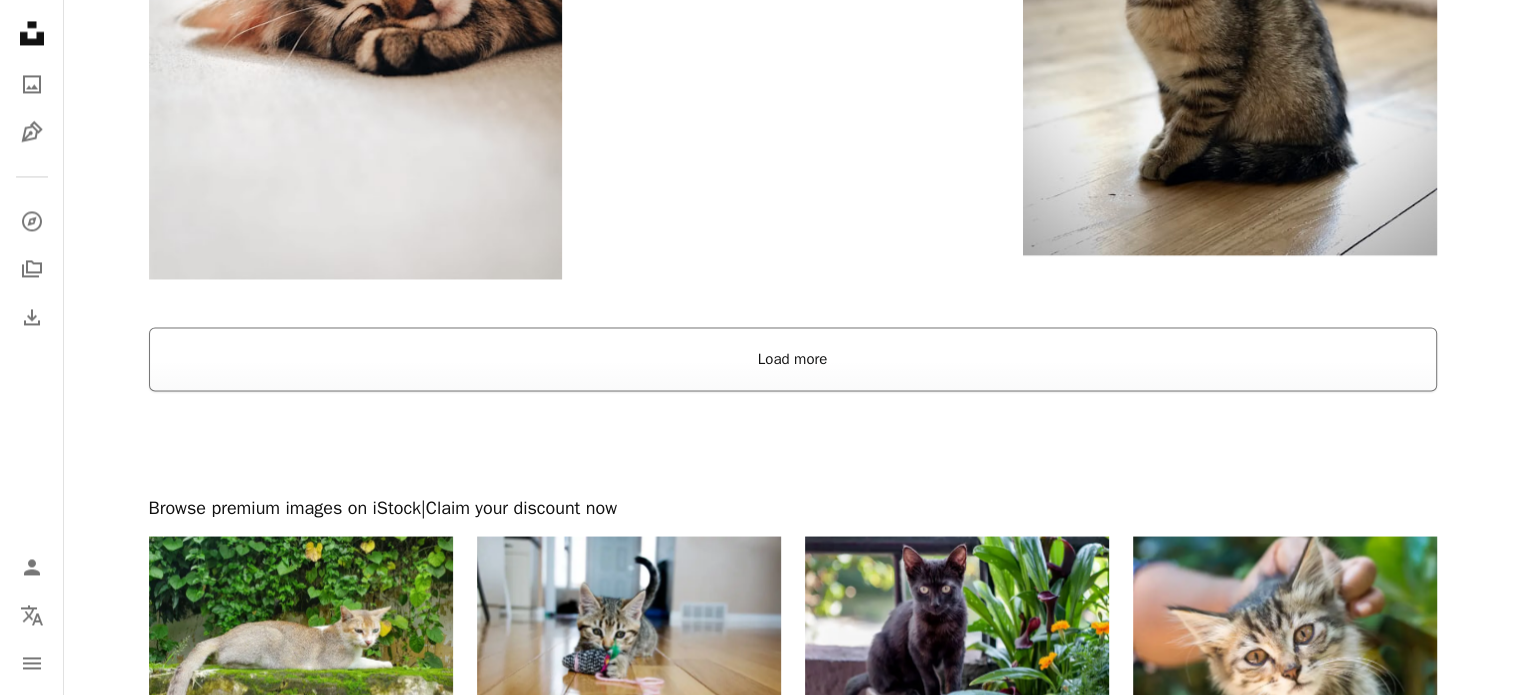 click on "Load more" at bounding box center [793, 359] 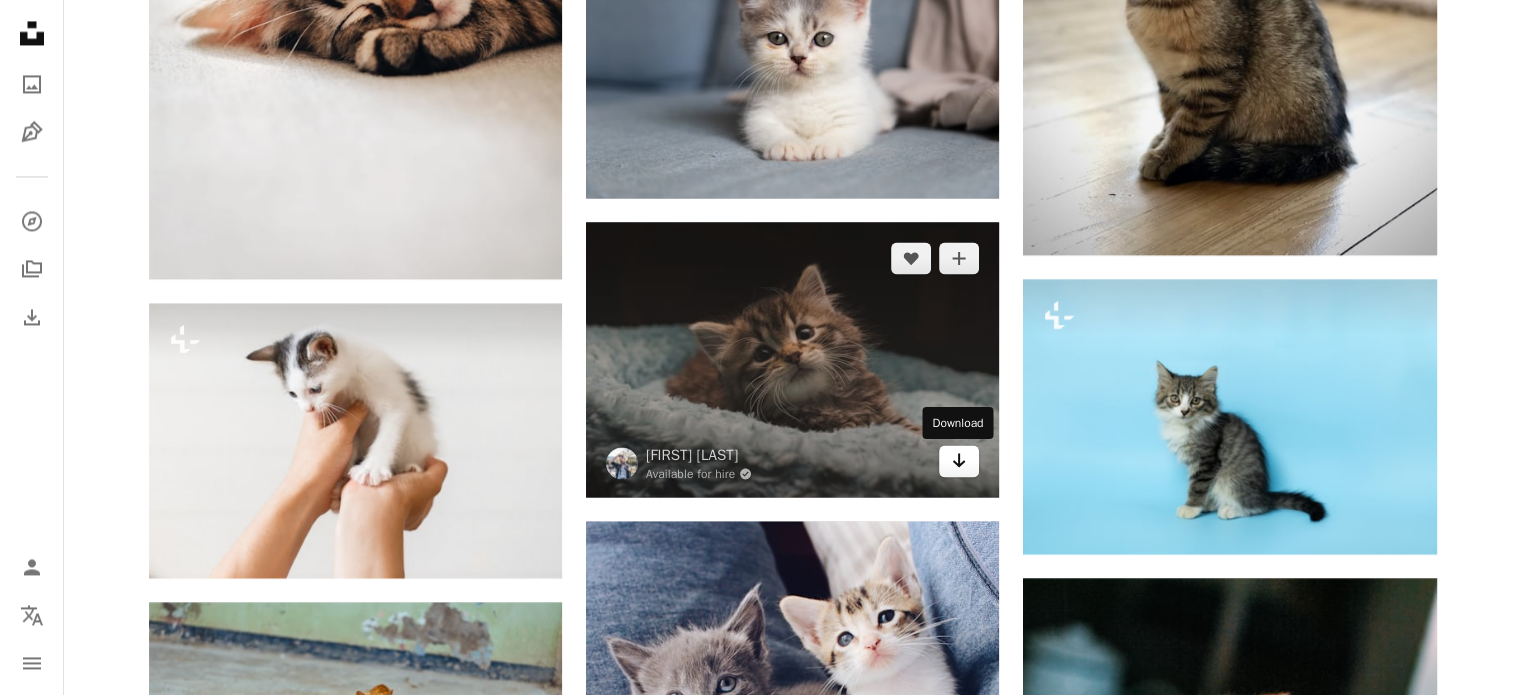 click on "Arrow pointing down" 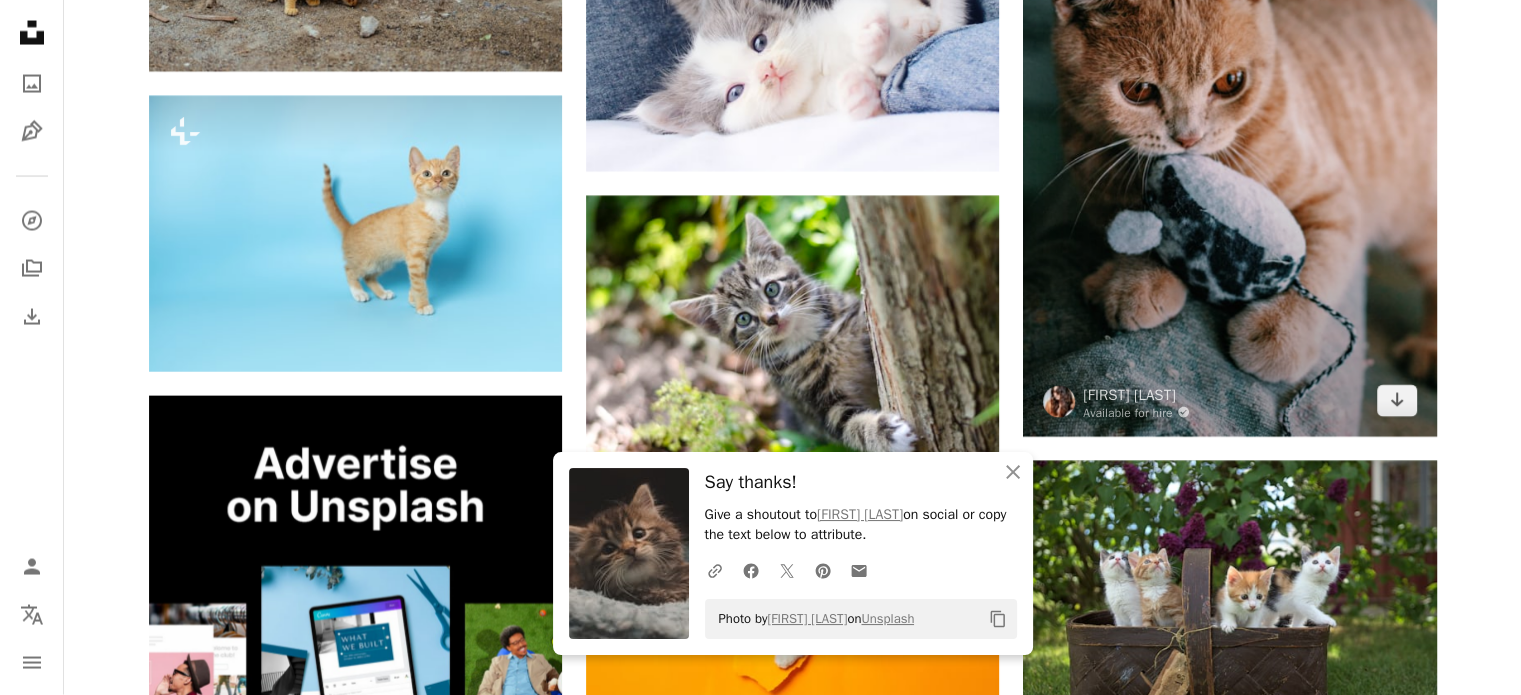 scroll, scrollTop: 4128, scrollLeft: 0, axis: vertical 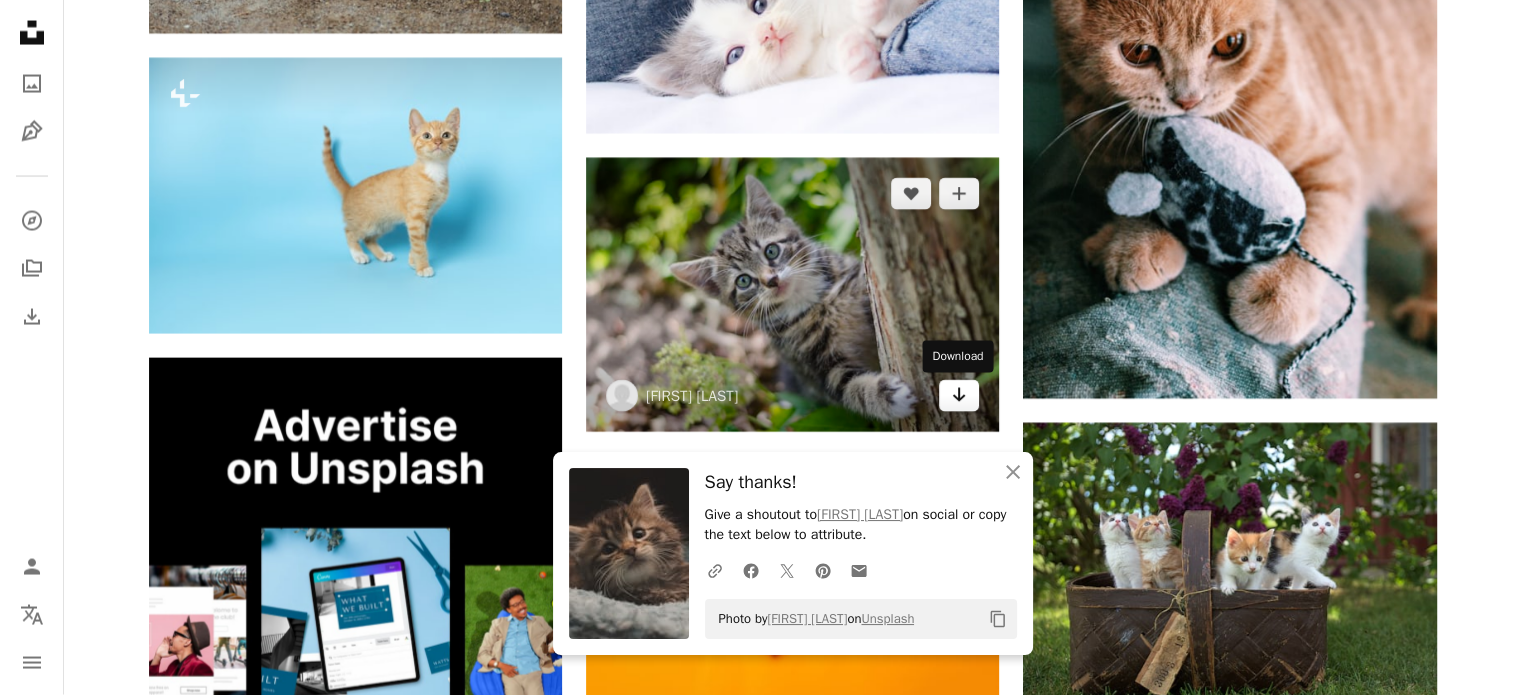 click on "Arrow pointing down" at bounding box center [959, 396] 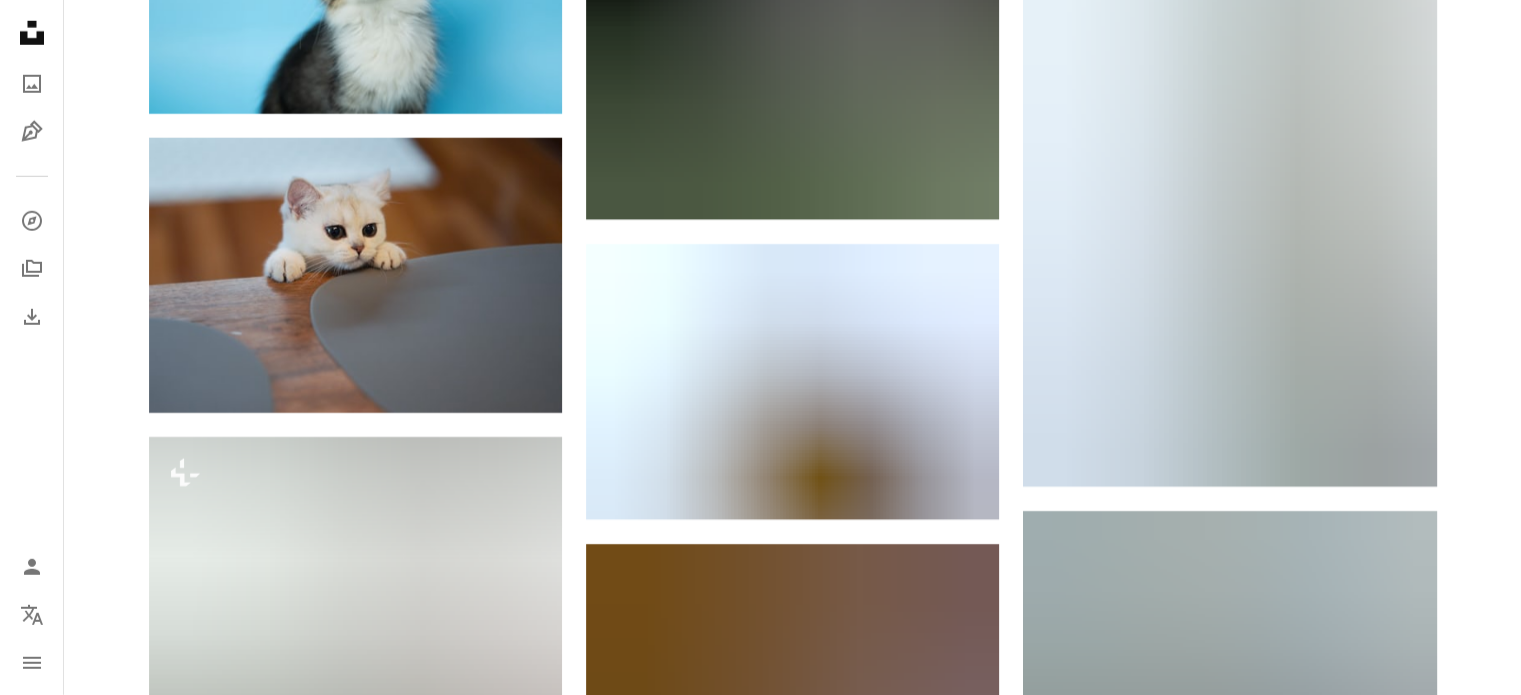 scroll, scrollTop: 6128, scrollLeft: 0, axis: vertical 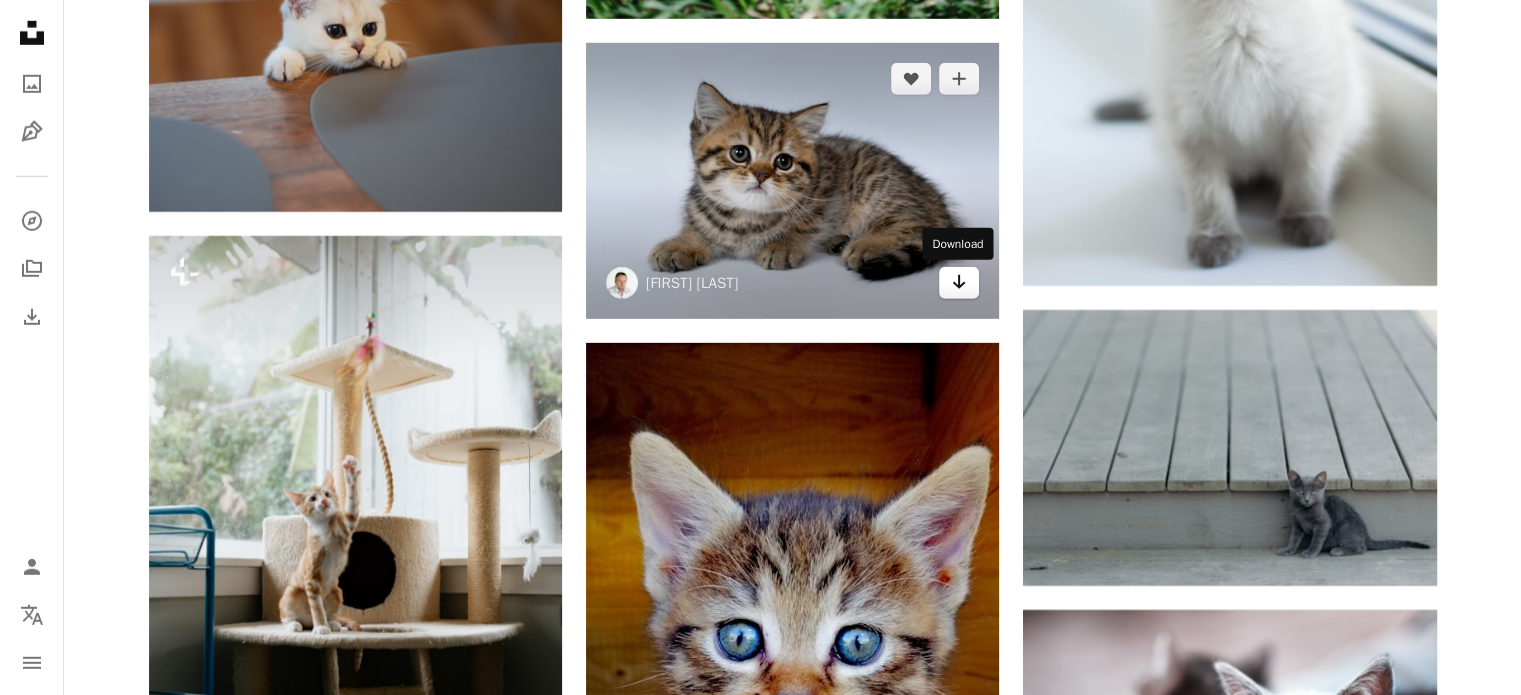 click on "Arrow pointing down" at bounding box center [959, 283] 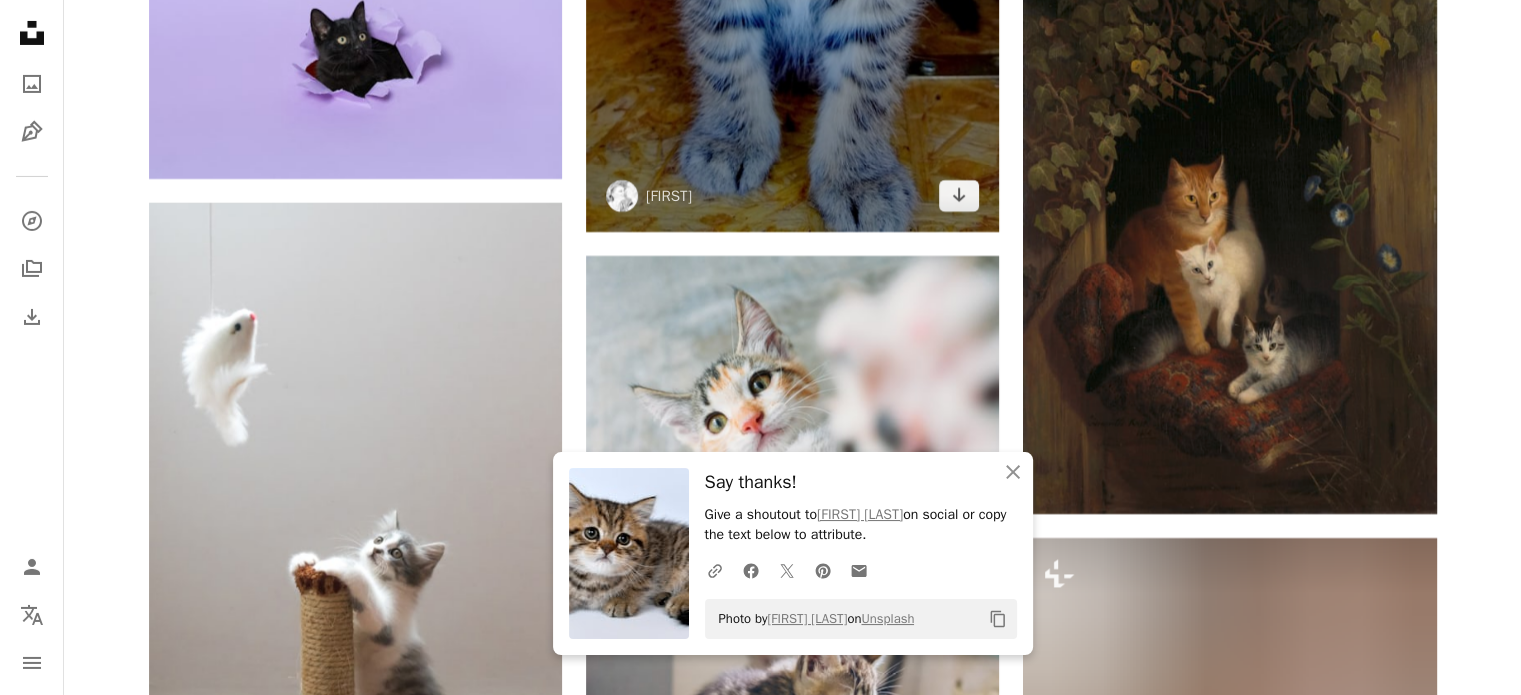 scroll, scrollTop: 7428, scrollLeft: 0, axis: vertical 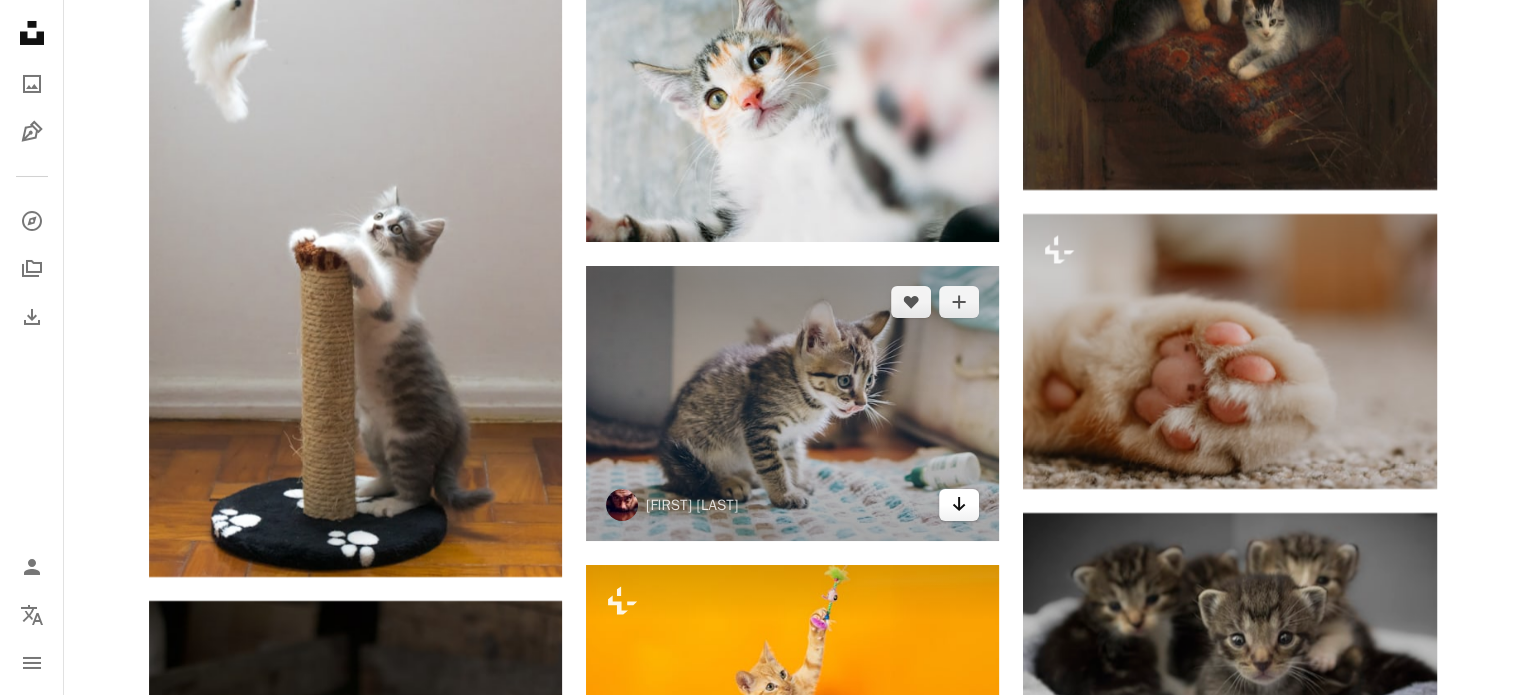 click on "Arrow pointing down" at bounding box center [959, 505] 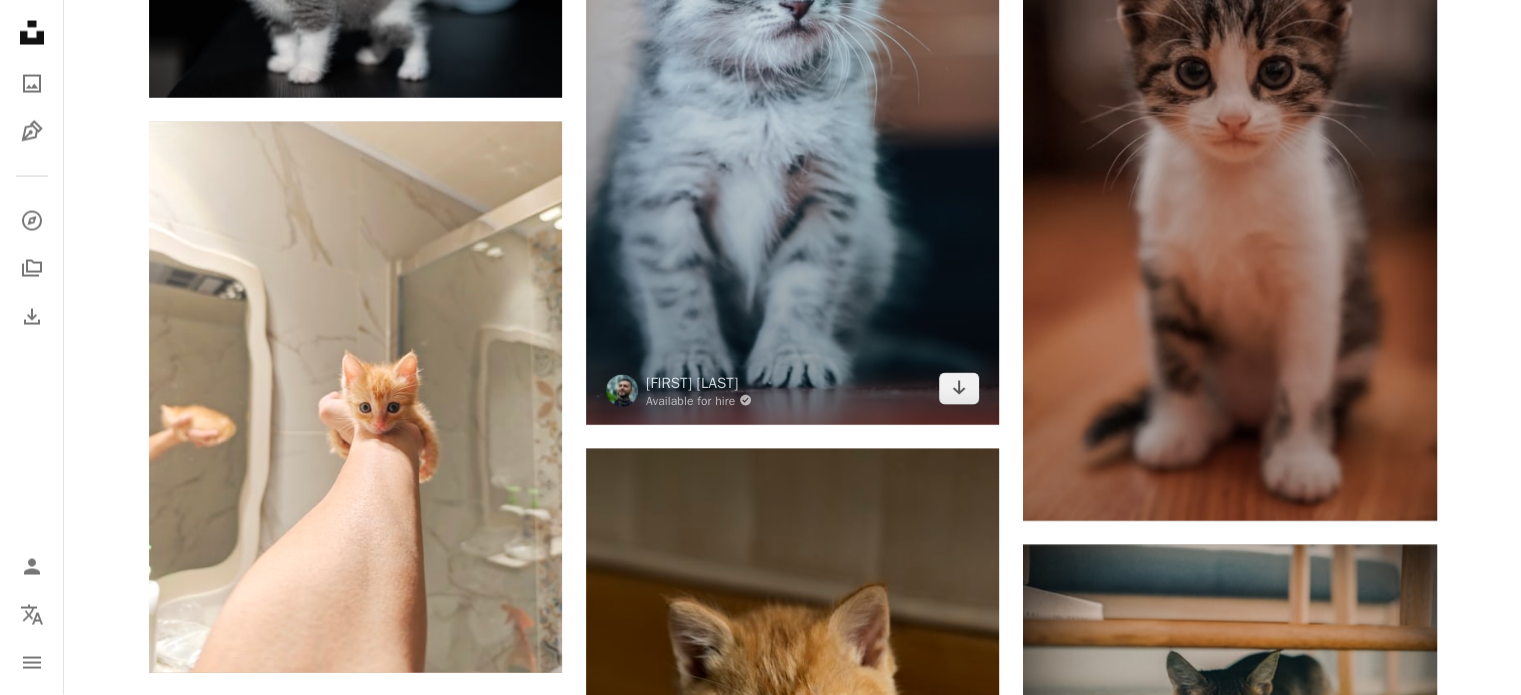 scroll, scrollTop: 11928, scrollLeft: 0, axis: vertical 